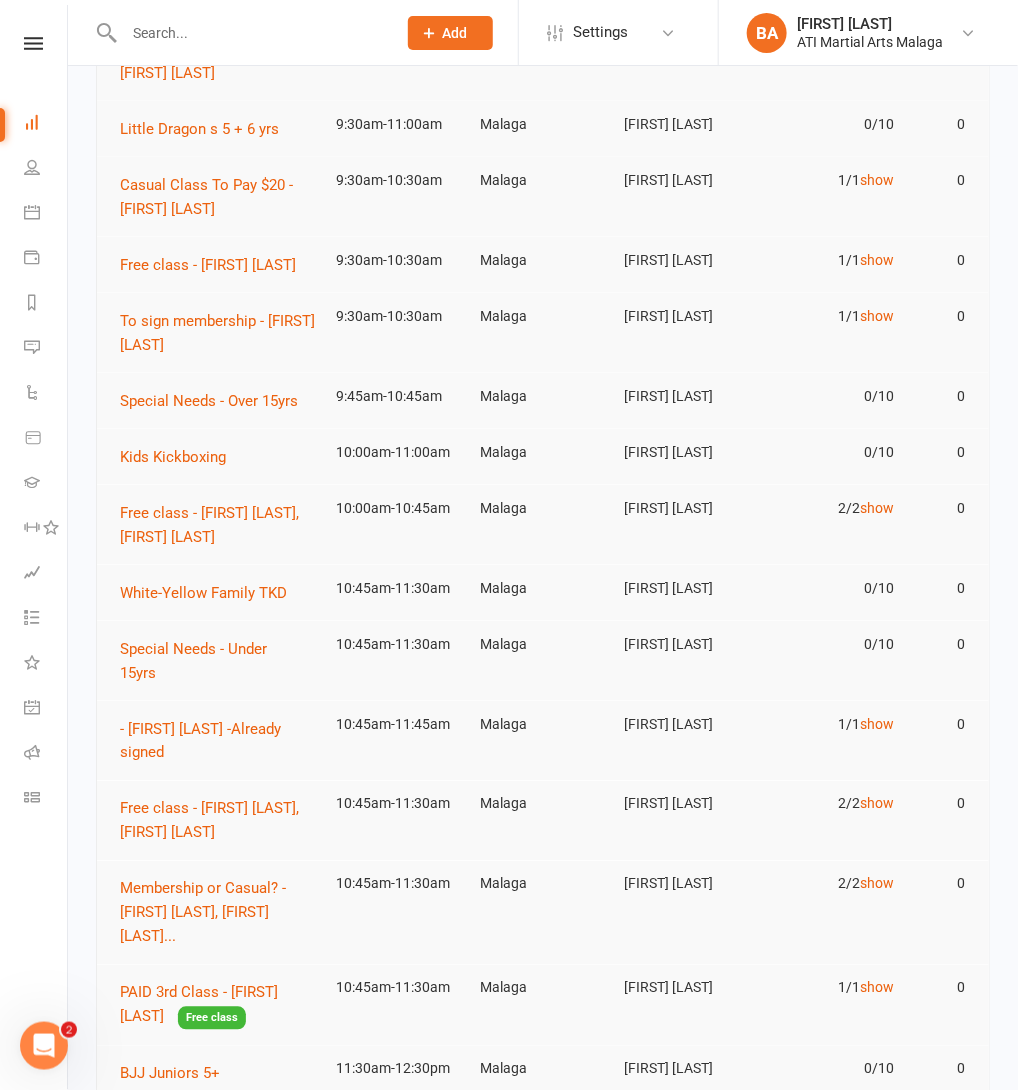 scroll, scrollTop: 0, scrollLeft: 0, axis: both 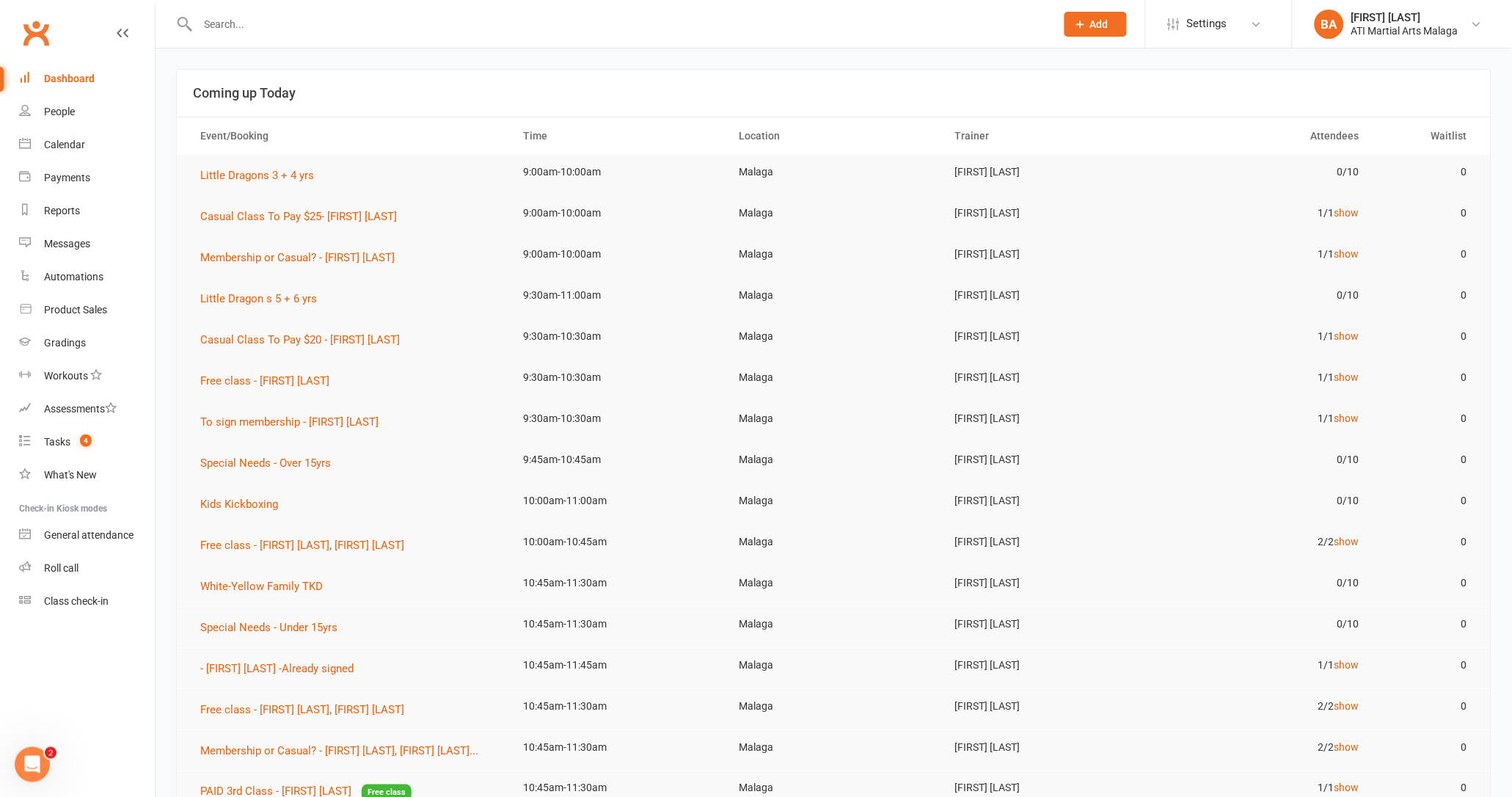 click at bounding box center (619, 24) 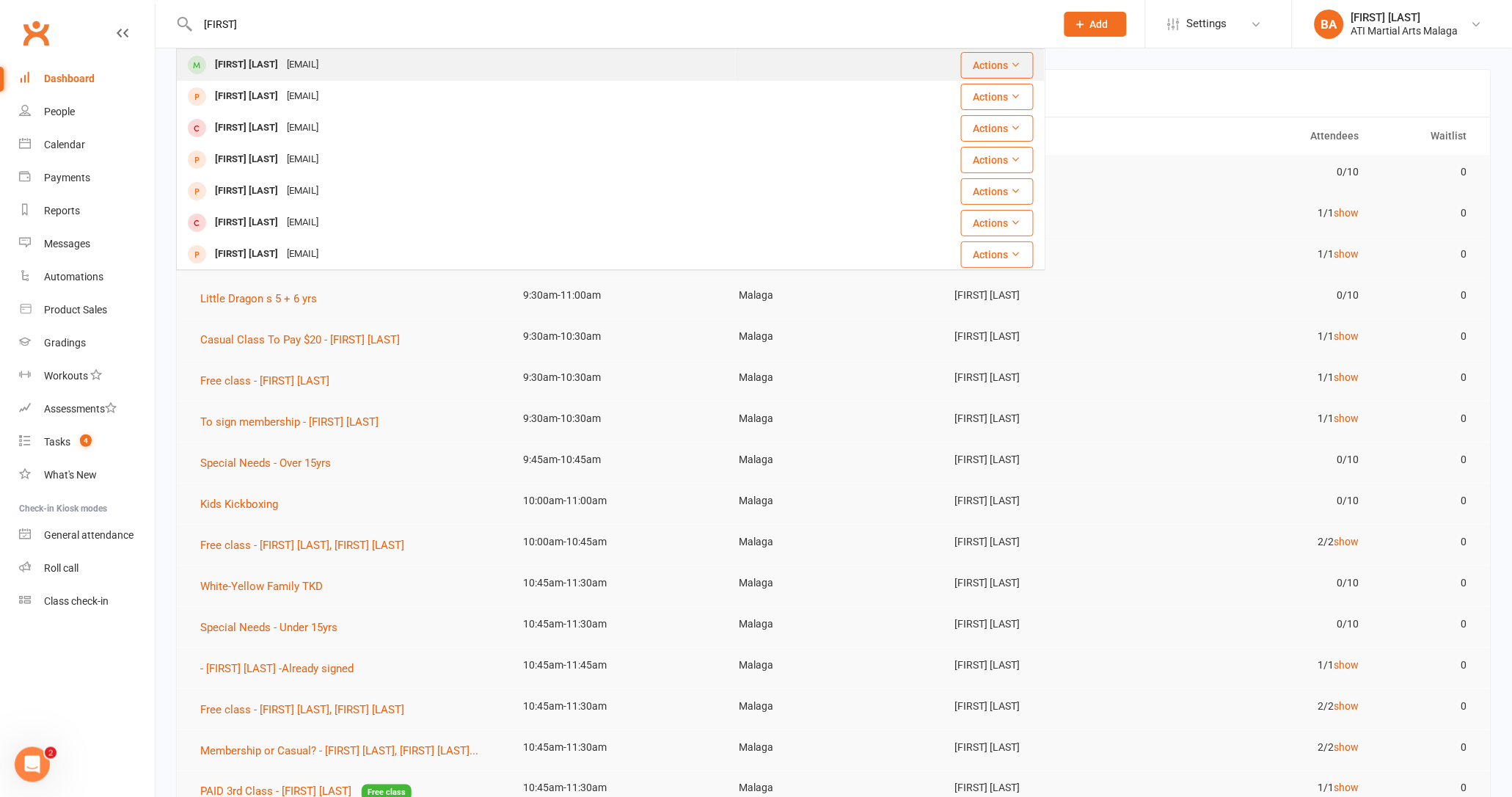 type on "anfal" 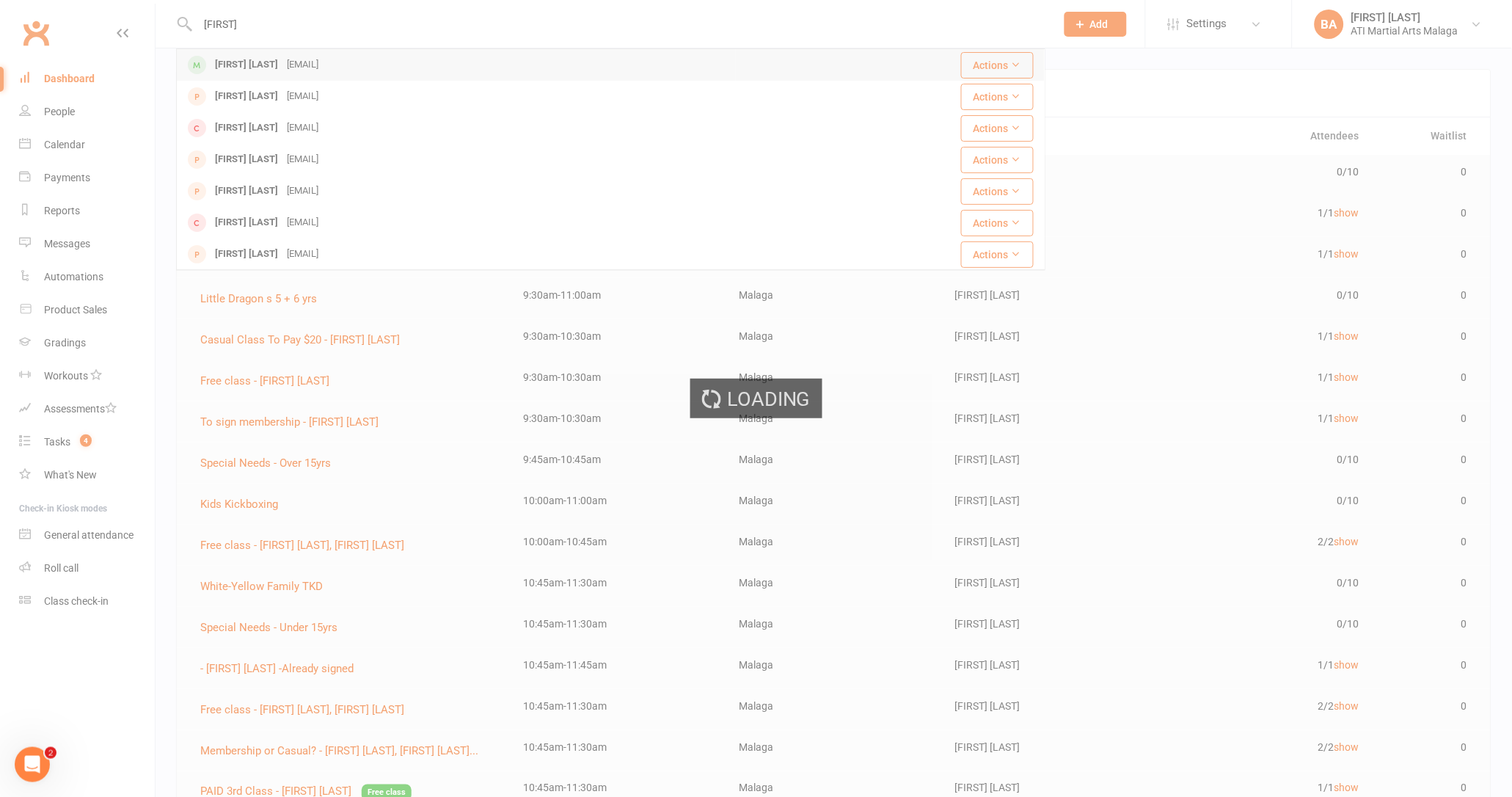 type 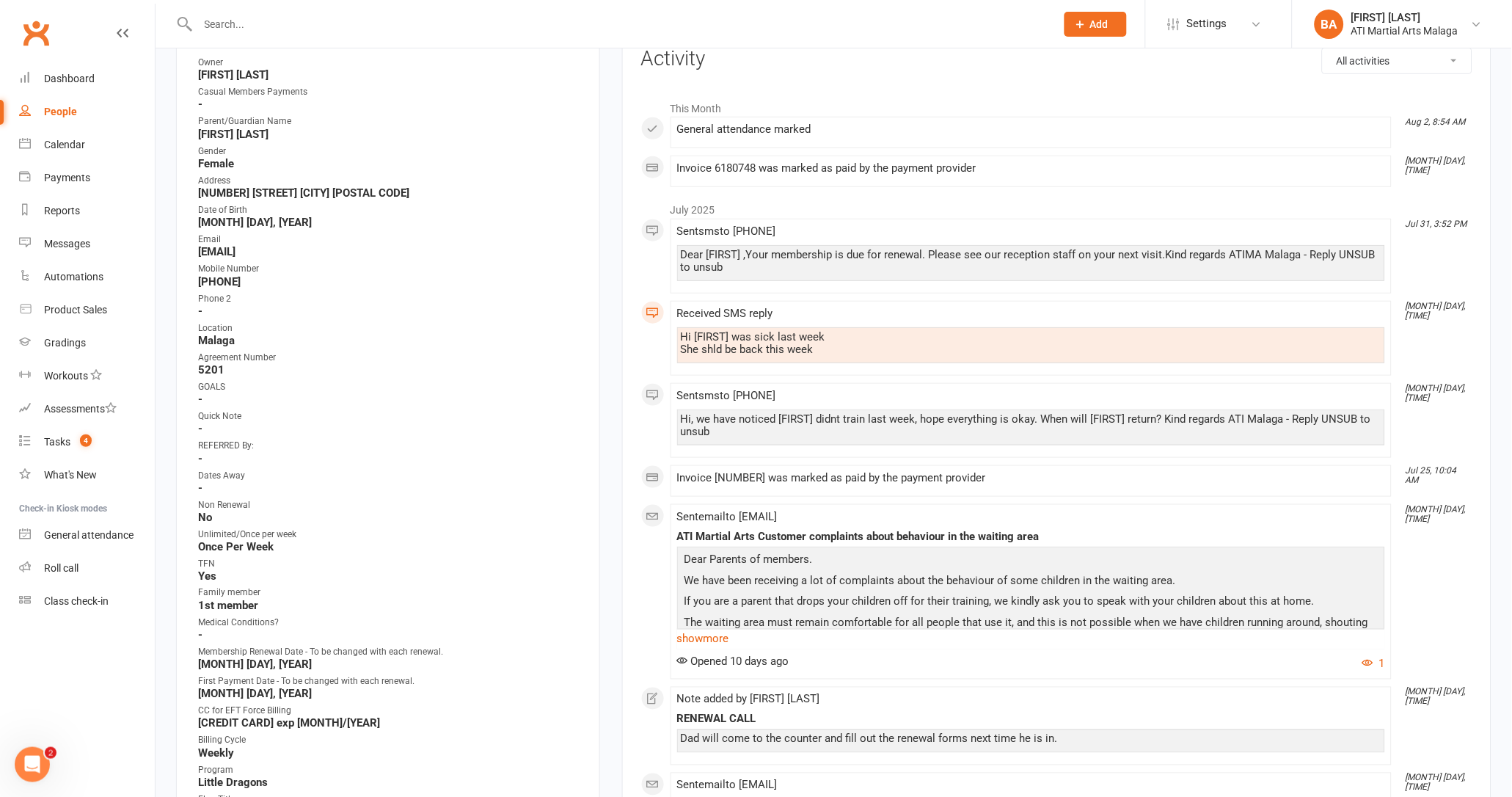 scroll, scrollTop: 319, scrollLeft: 0, axis: vertical 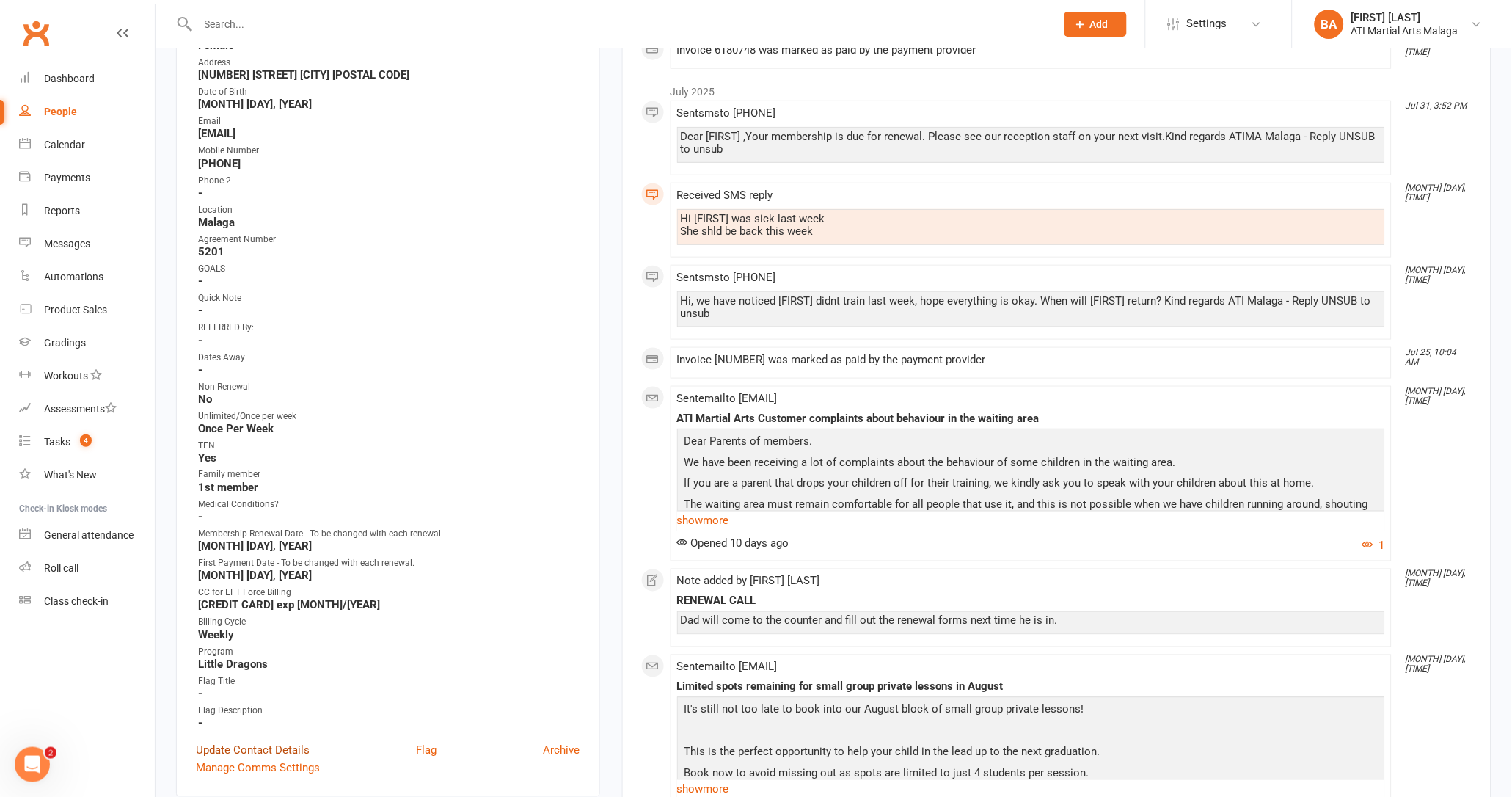 click on "Update Contact Details" at bounding box center [252, 751] 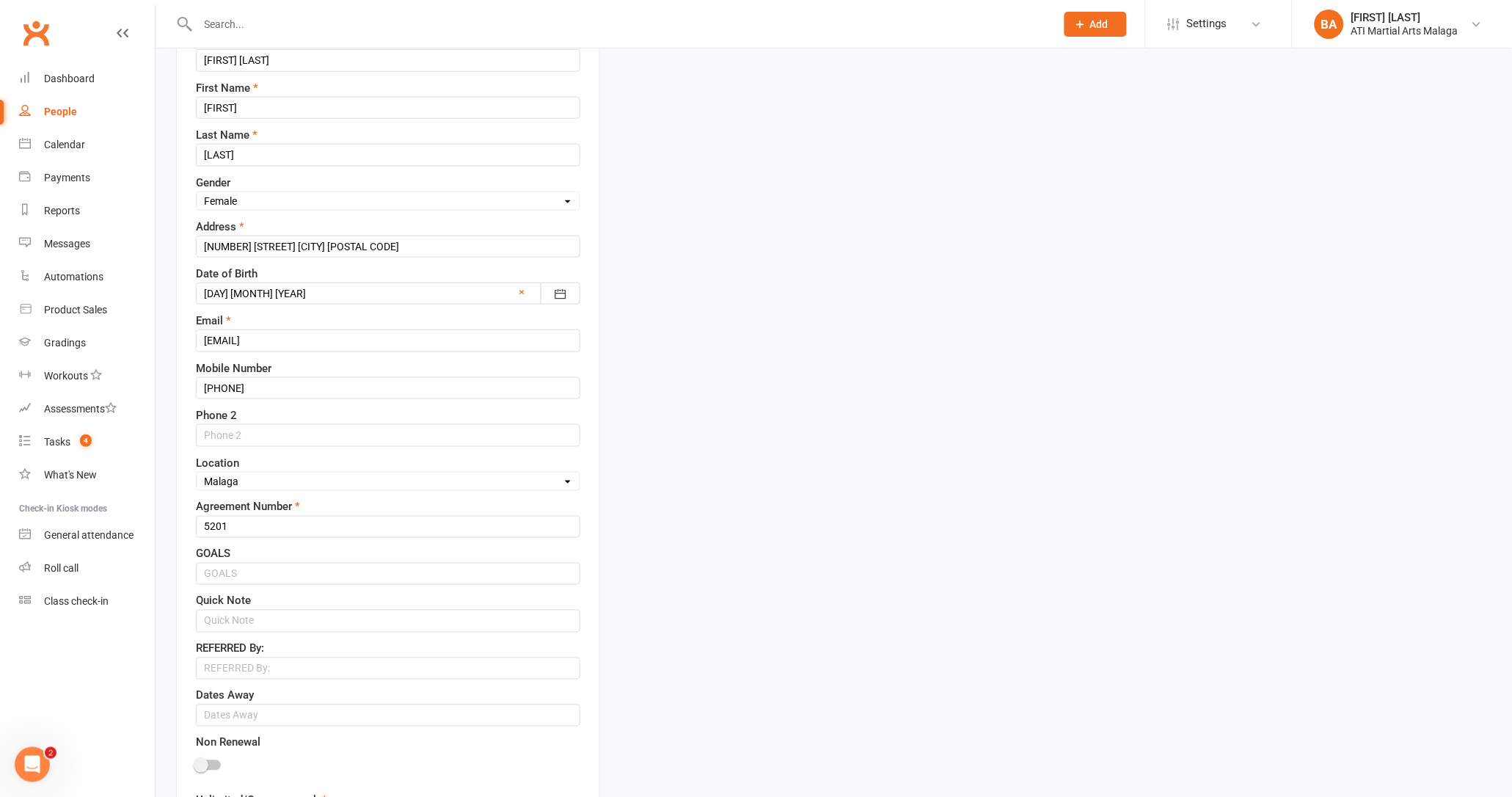 scroll, scrollTop: 387, scrollLeft: 0, axis: vertical 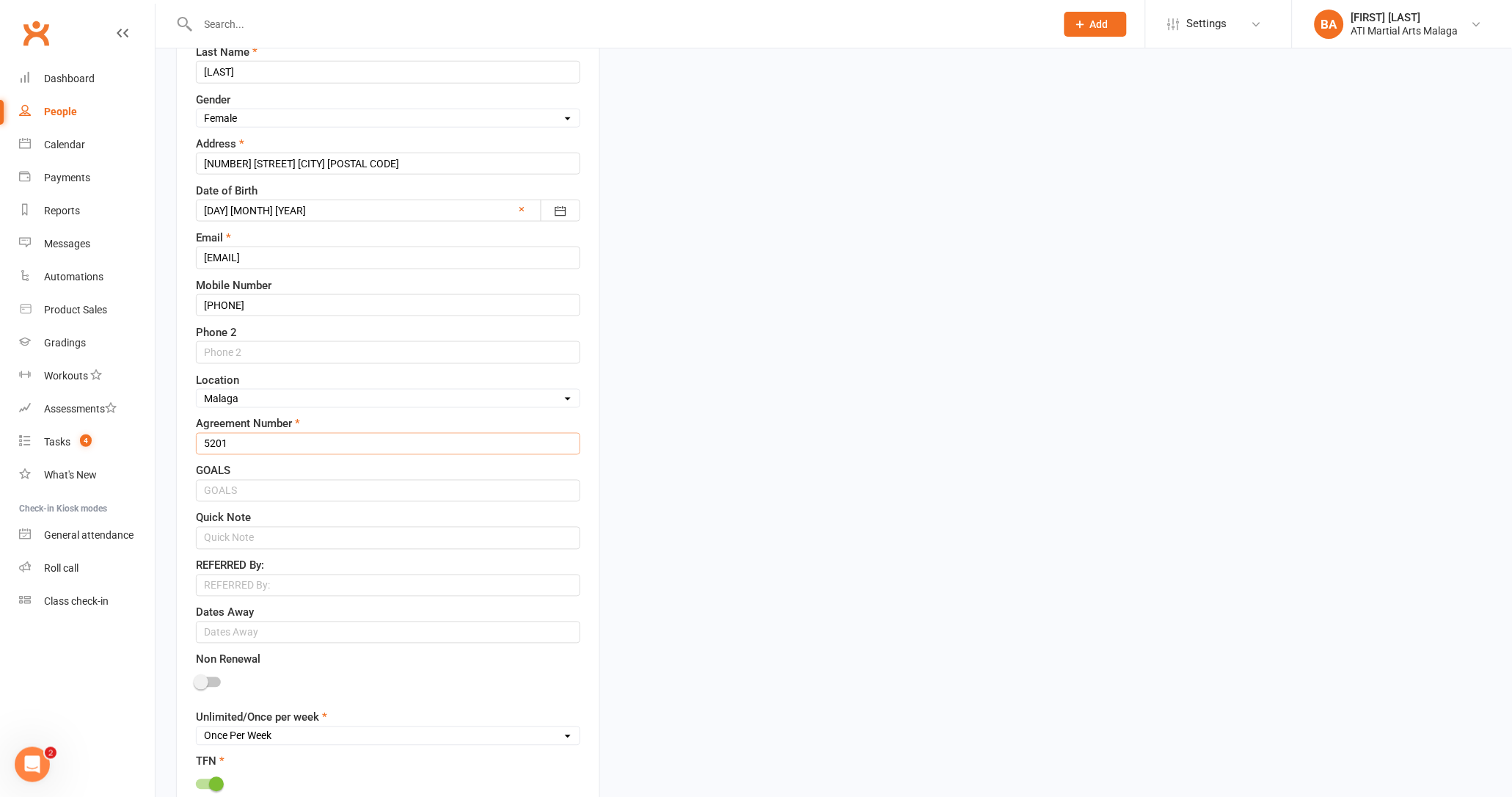 drag, startPoint x: 286, startPoint y: 451, endPoint x: 254, endPoint y: 439, distance: 34.176015 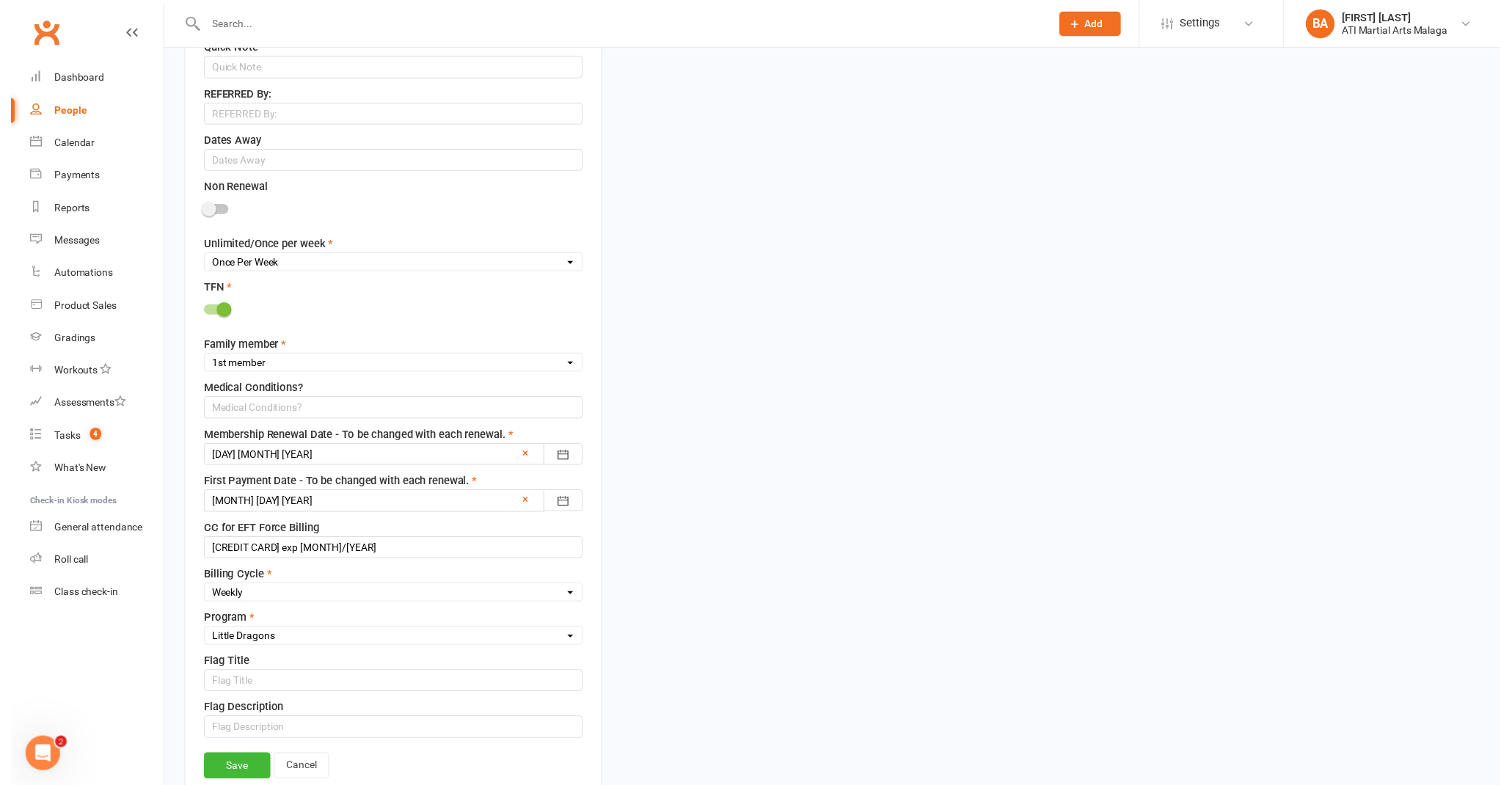 scroll, scrollTop: 866, scrollLeft: 0, axis: vertical 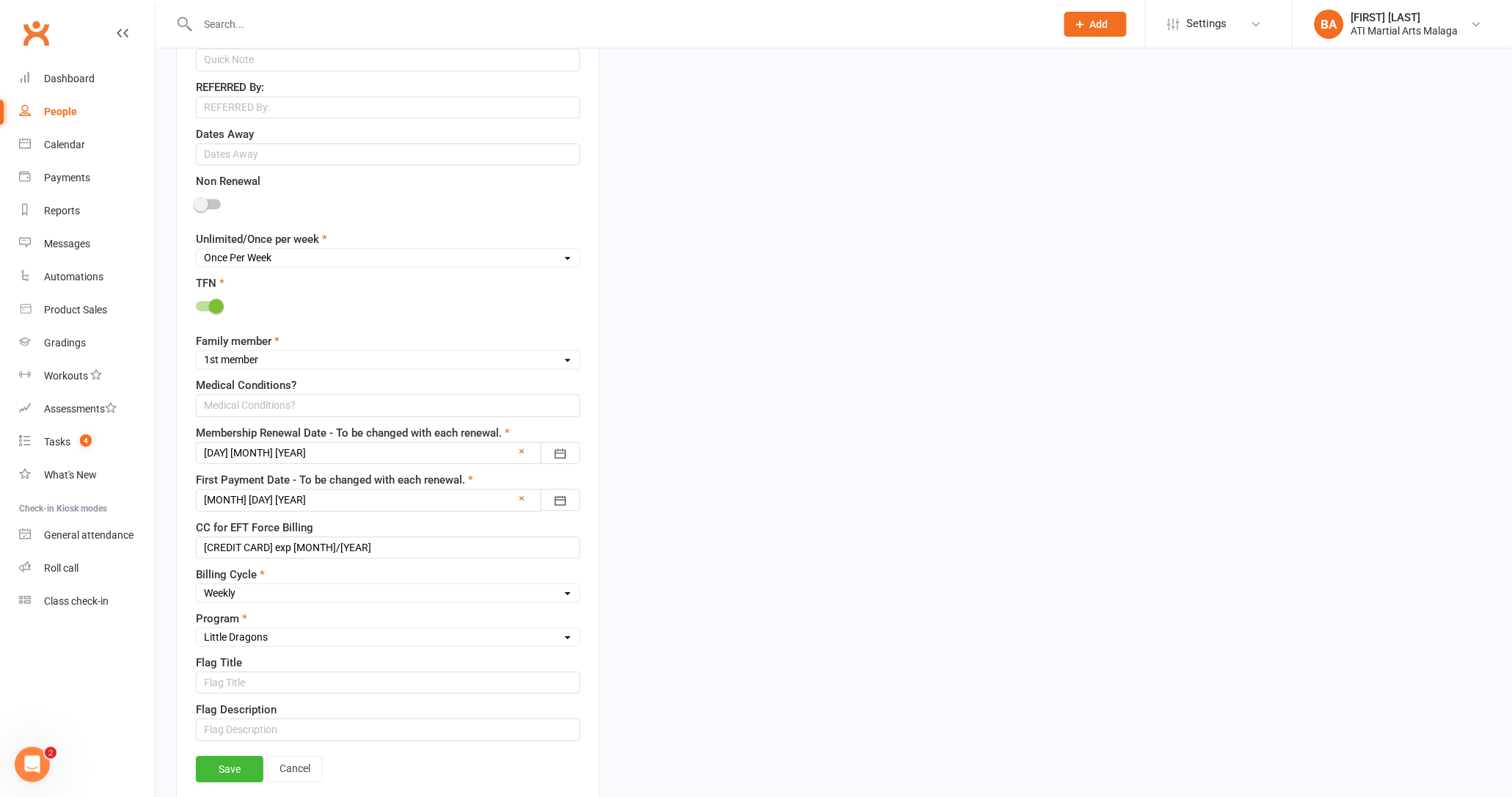 type on "6138" 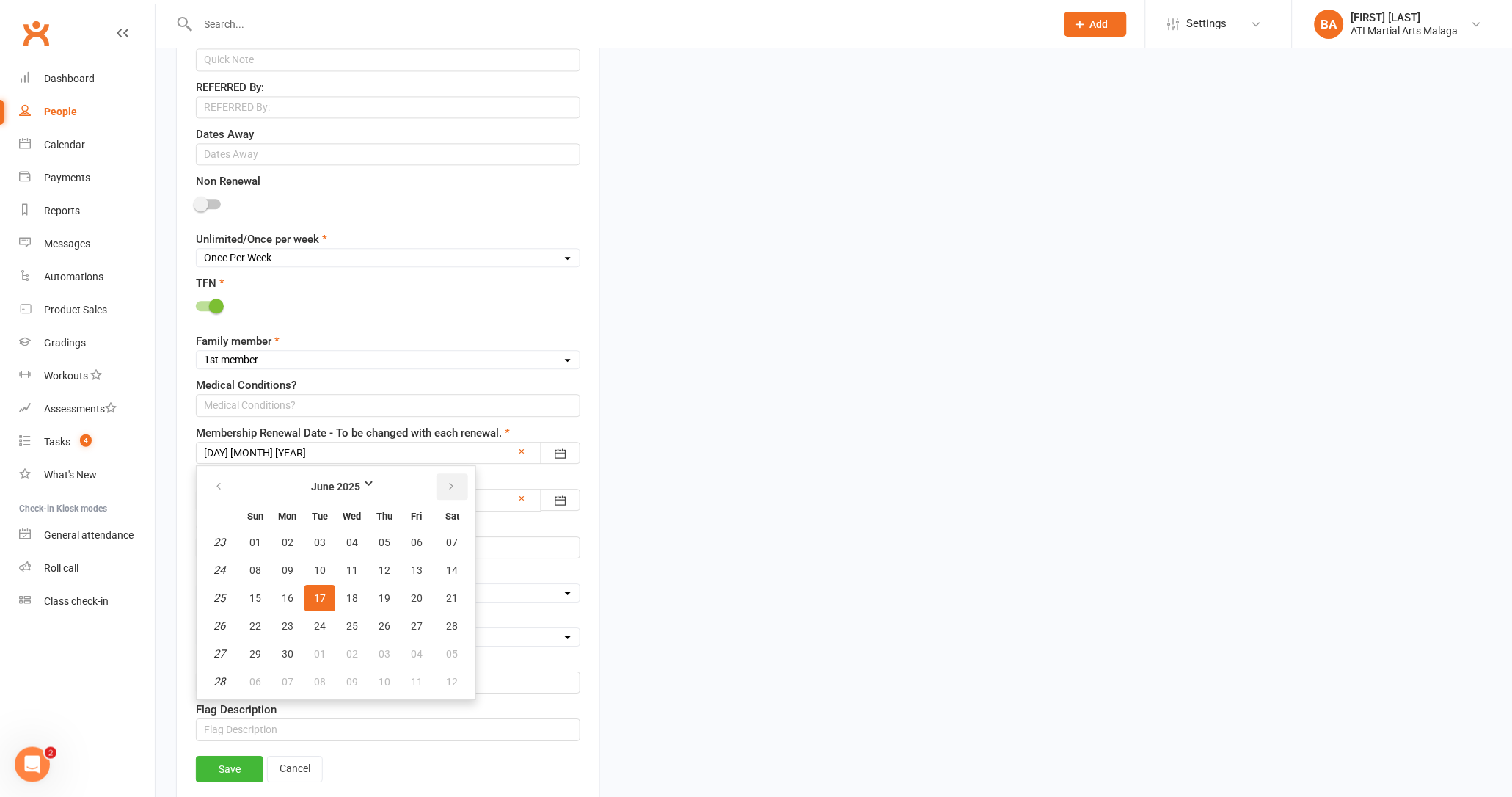 click at bounding box center (452, 487) 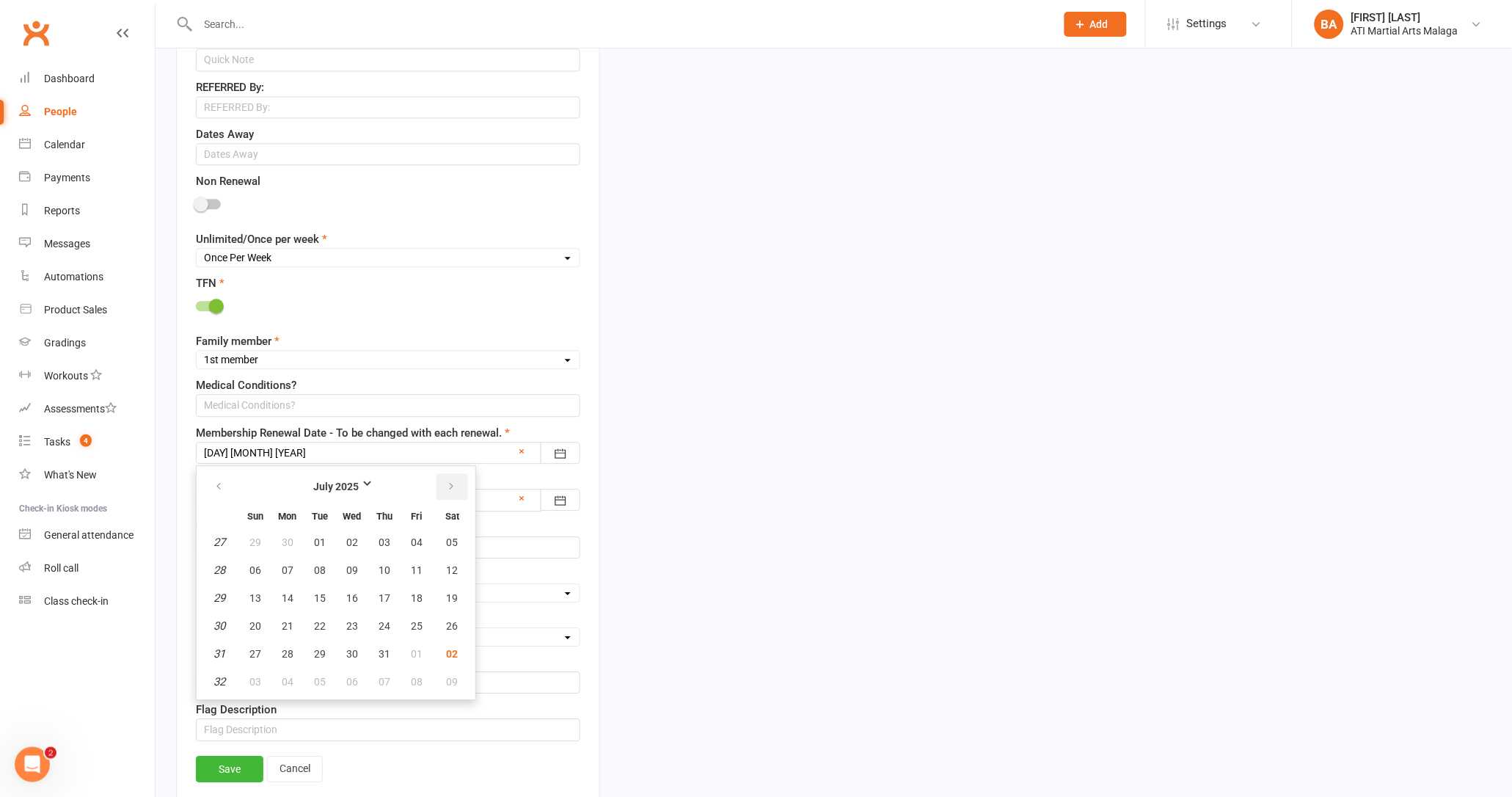 click at bounding box center [452, 487] 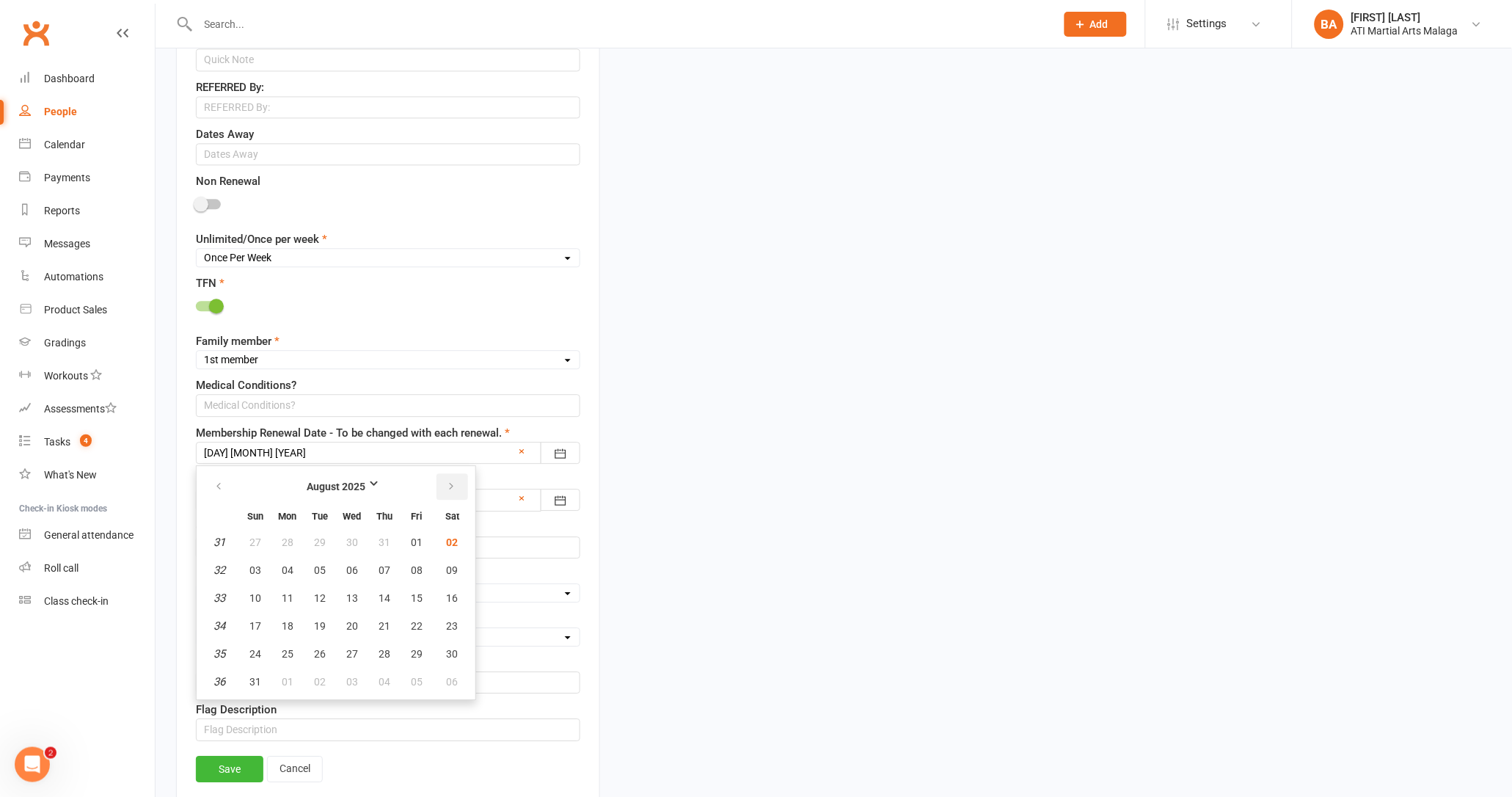 click at bounding box center [452, 487] 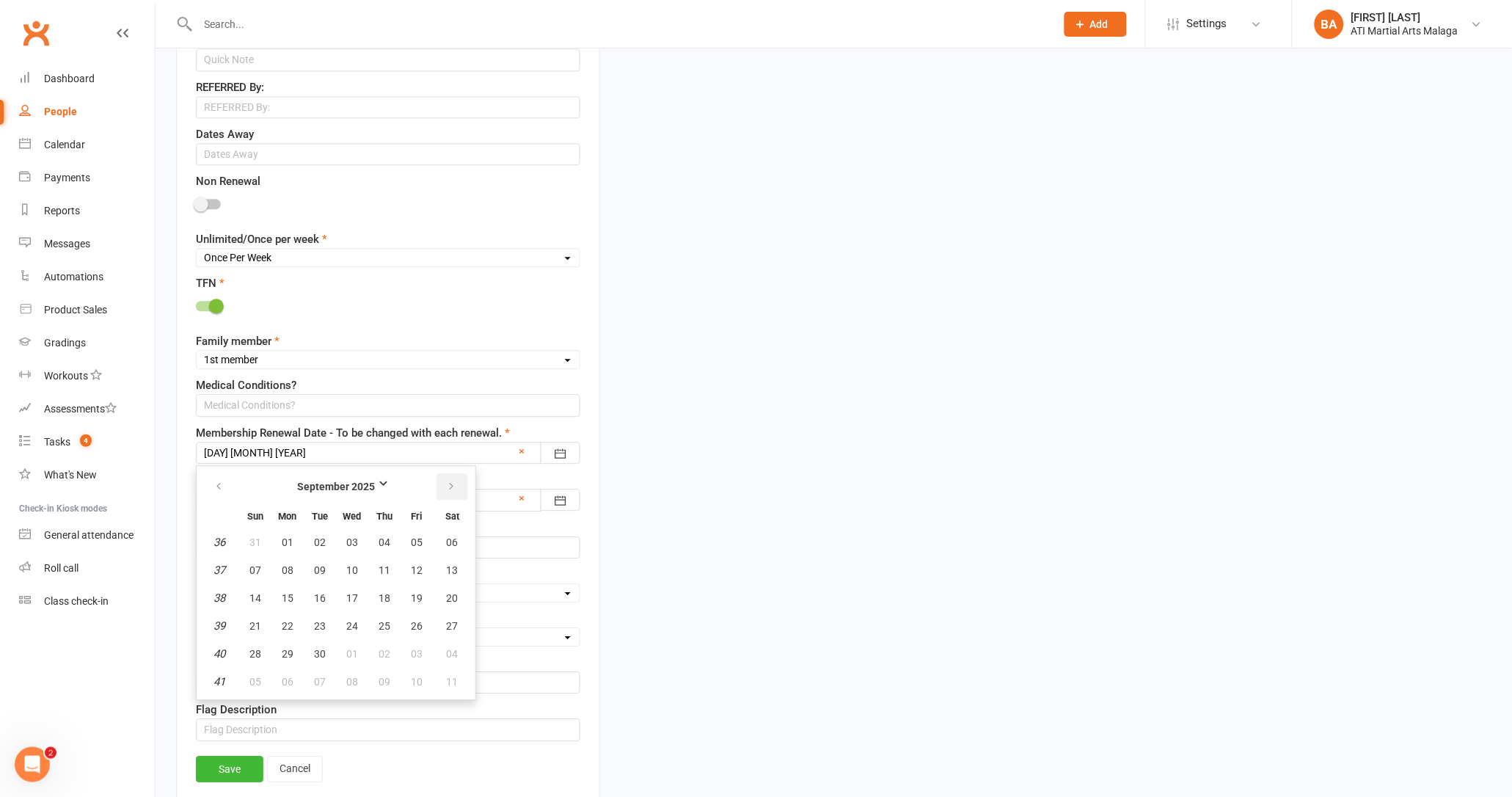 click at bounding box center [452, 487] 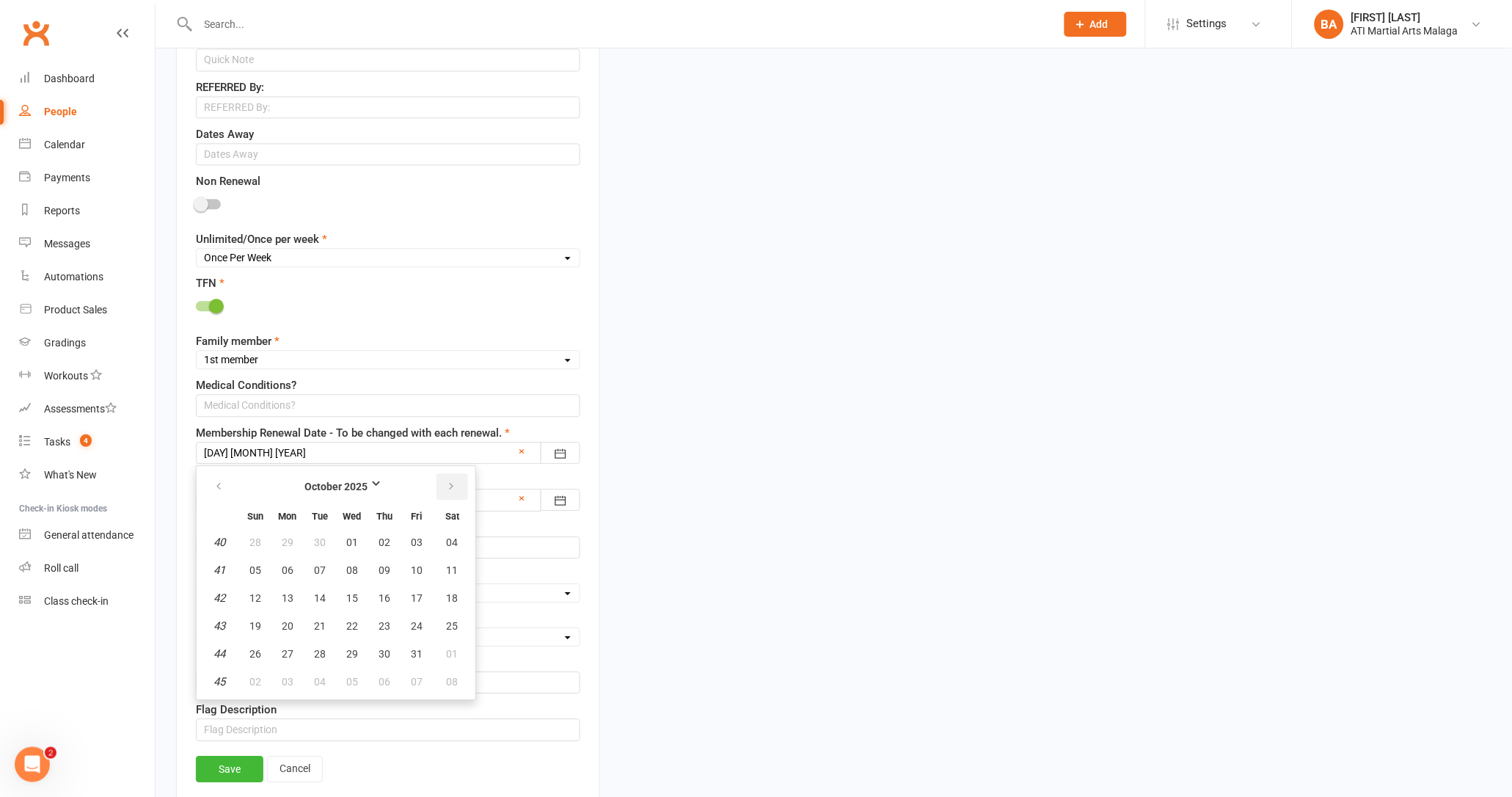 click at bounding box center (452, 487) 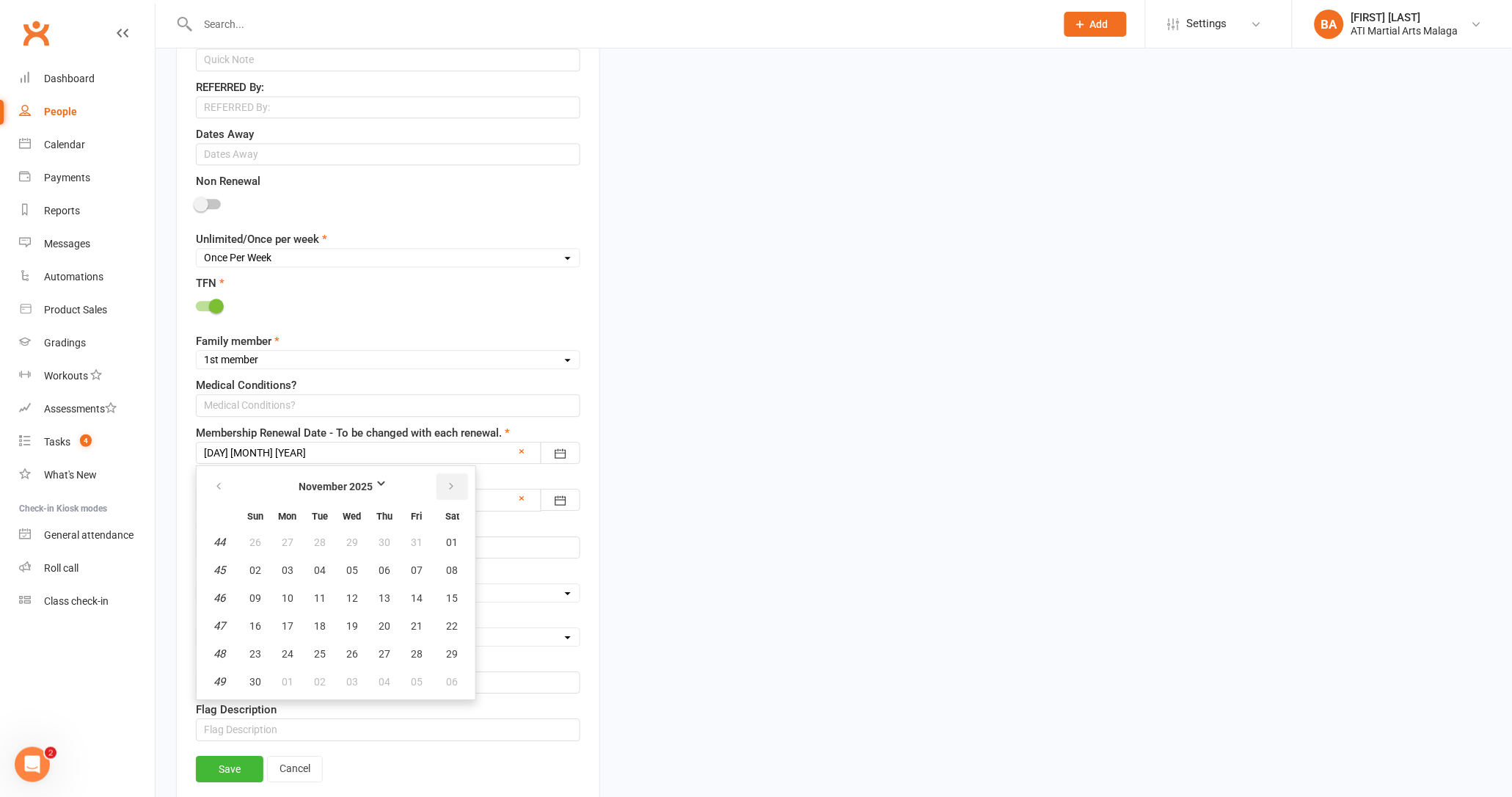click at bounding box center [452, 487] 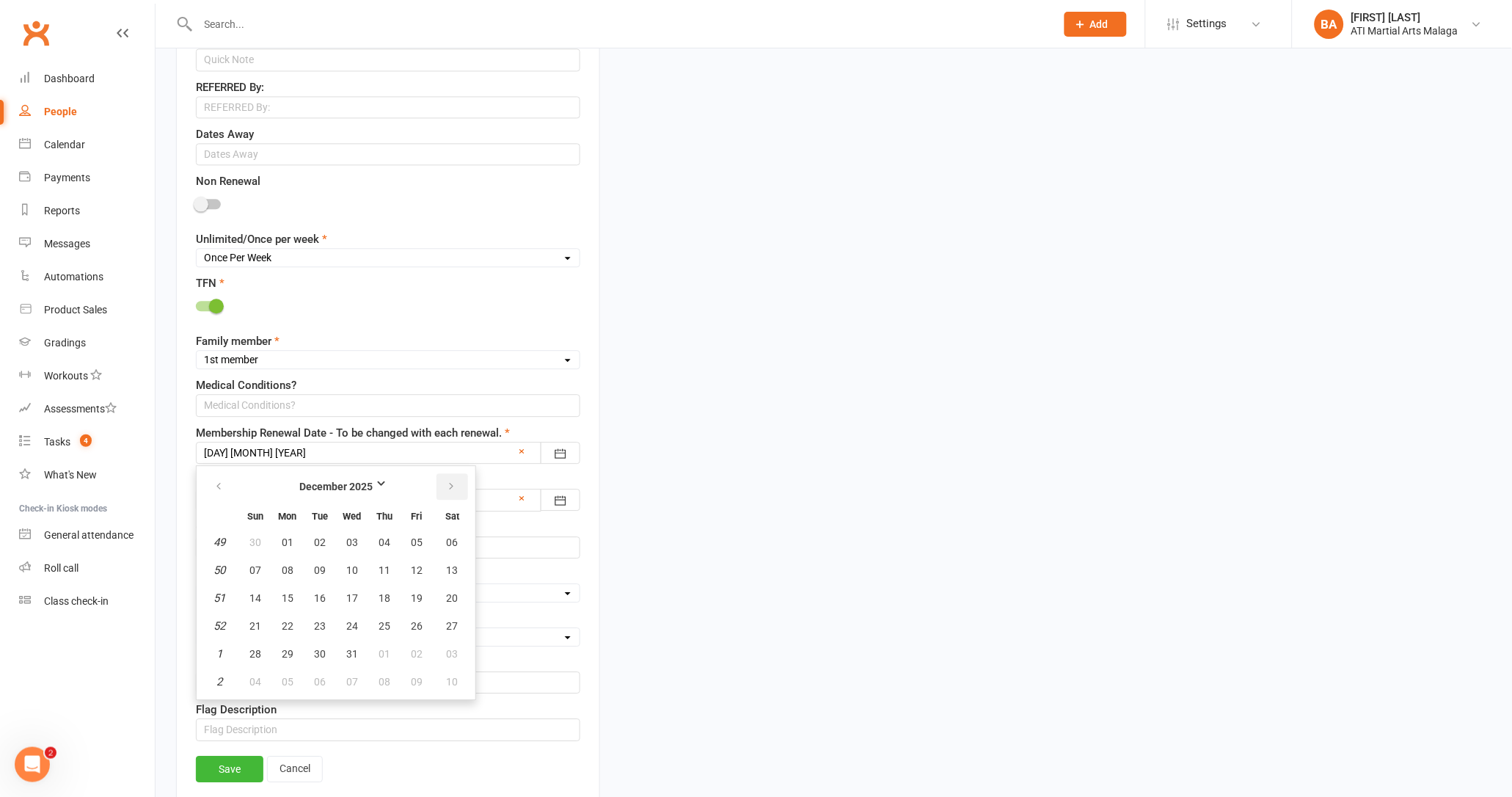 click at bounding box center (452, 487) 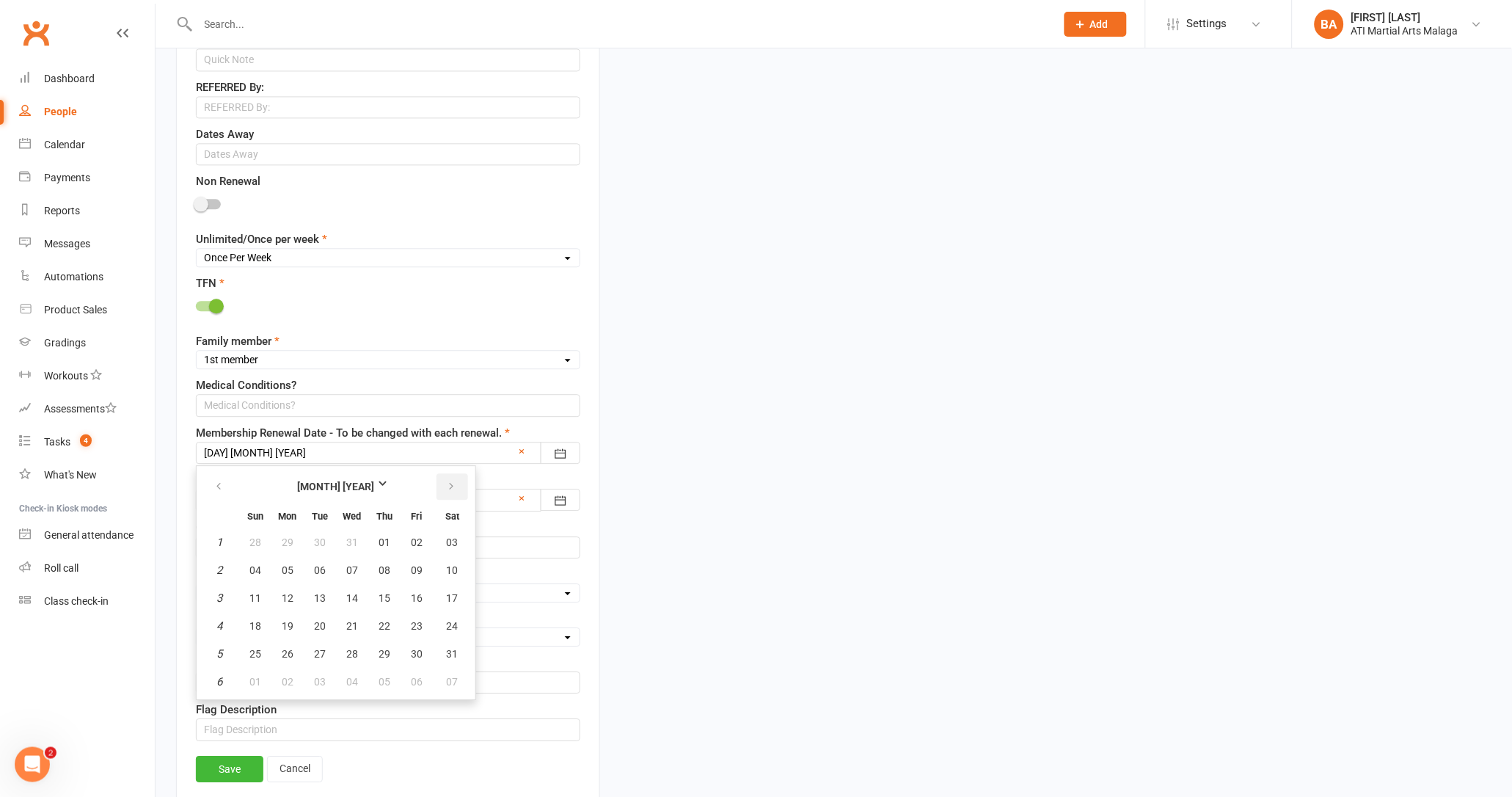click at bounding box center [452, 487] 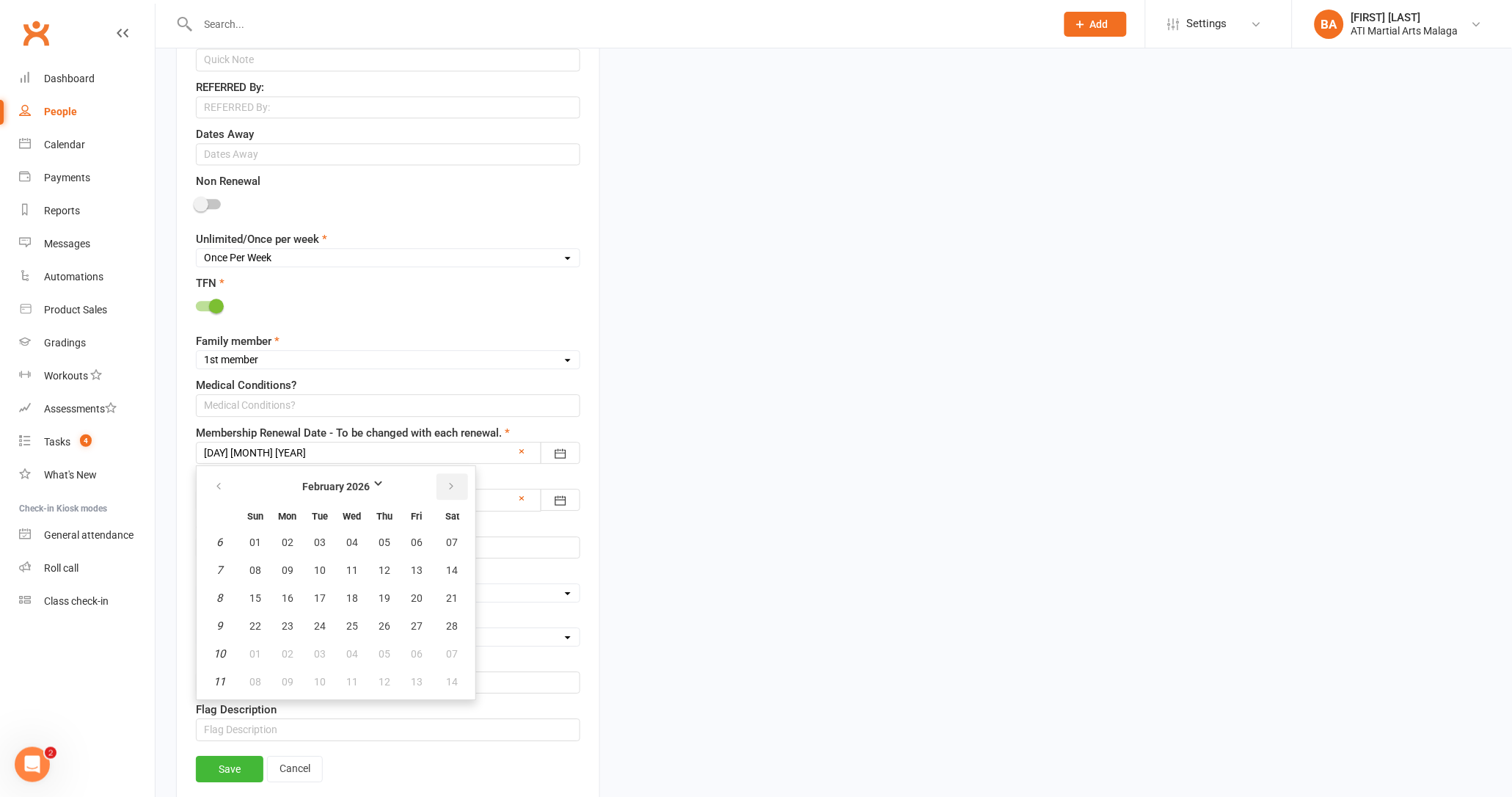 click at bounding box center [452, 487] 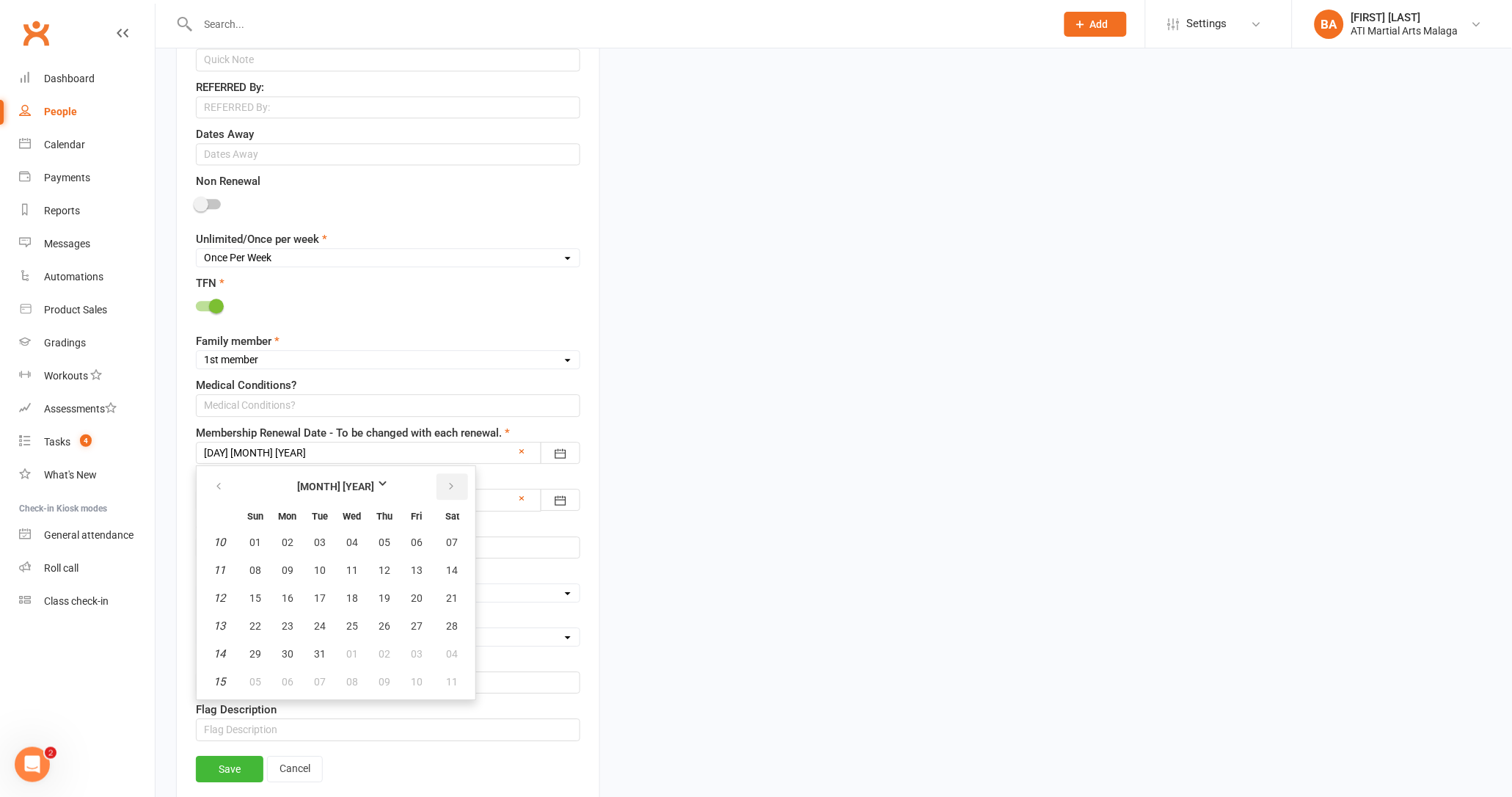 click at bounding box center [452, 487] 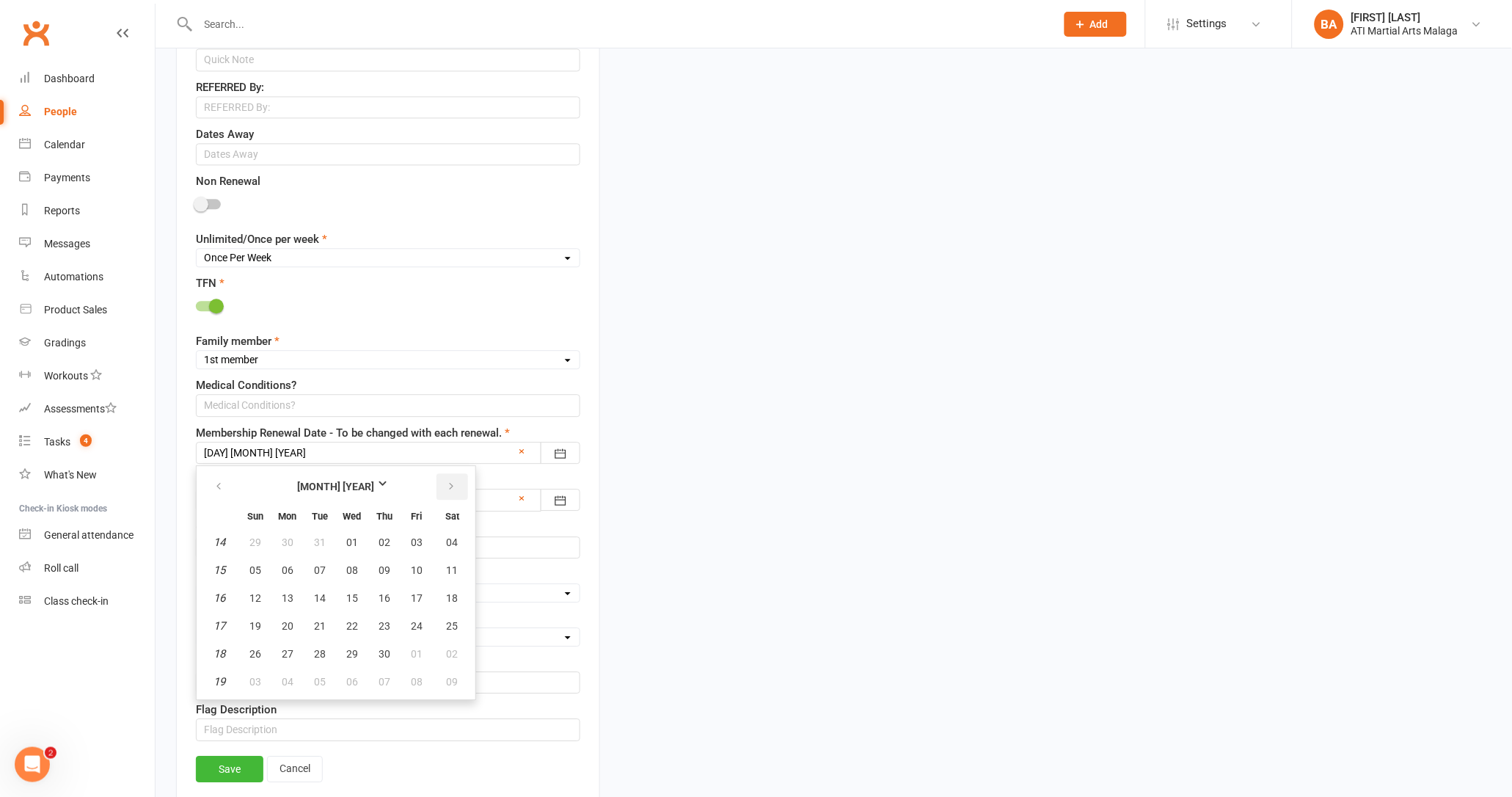 click at bounding box center (452, 487) 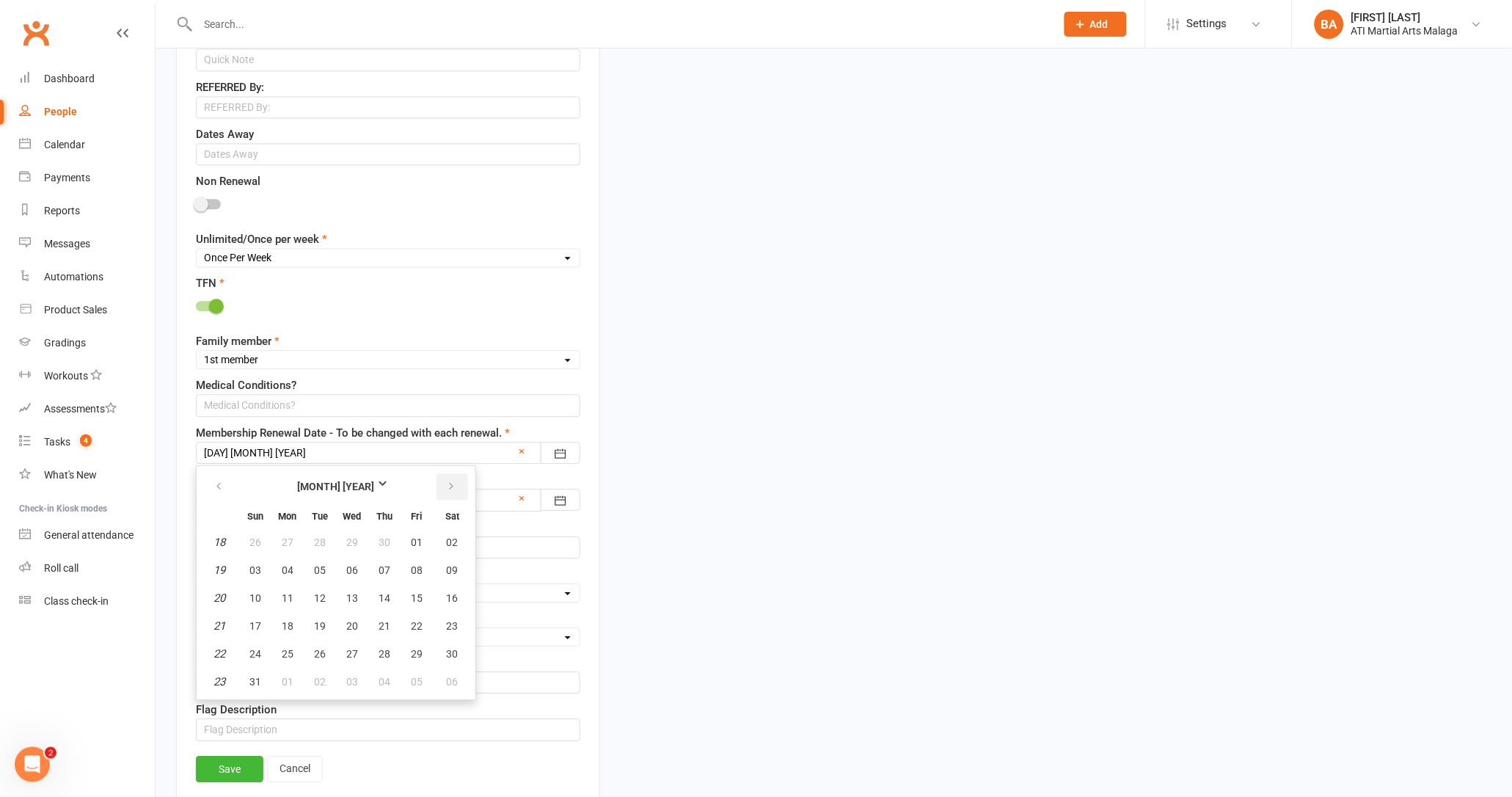 click at bounding box center (452, 487) 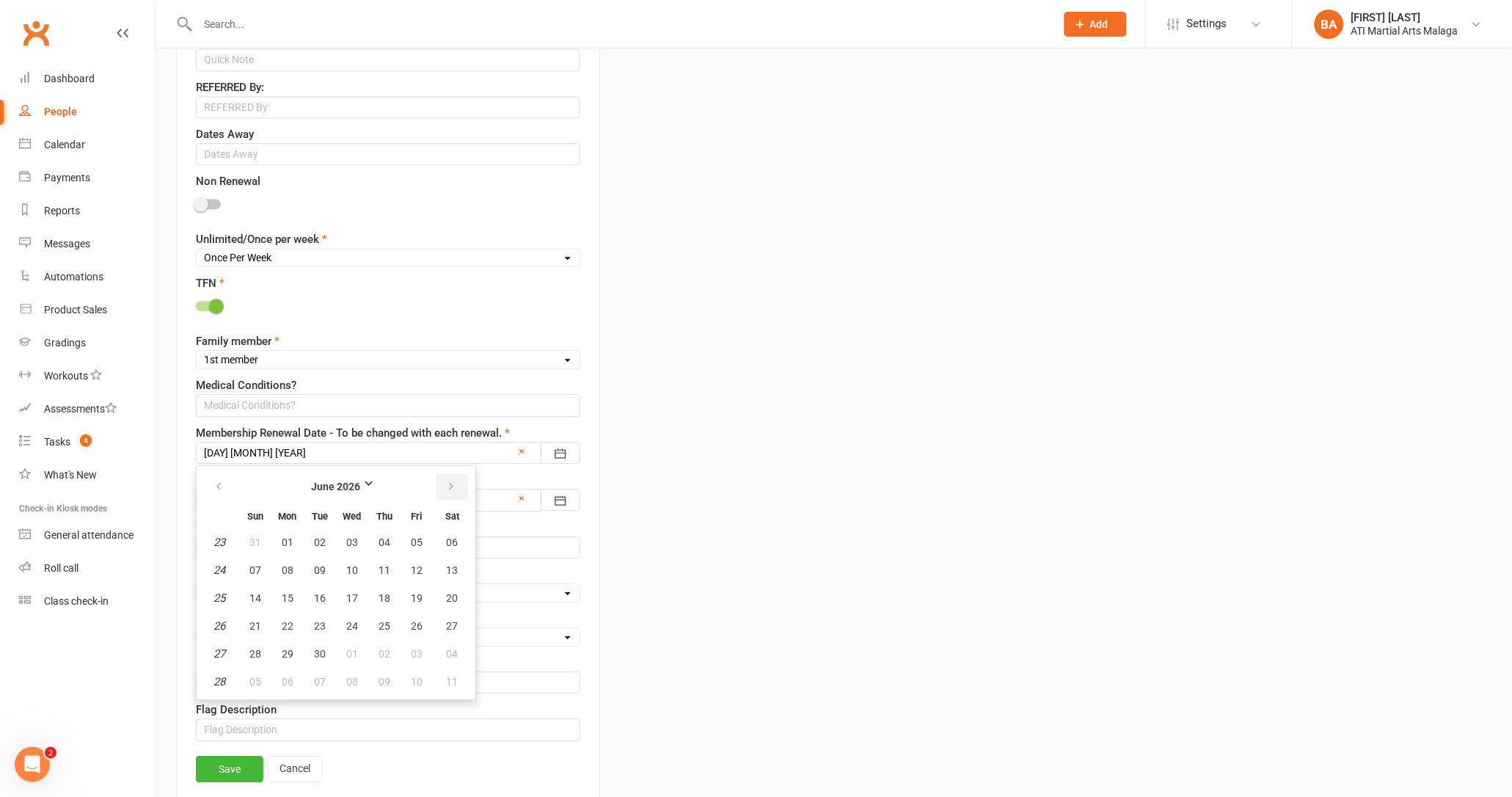 click at bounding box center [452, 487] 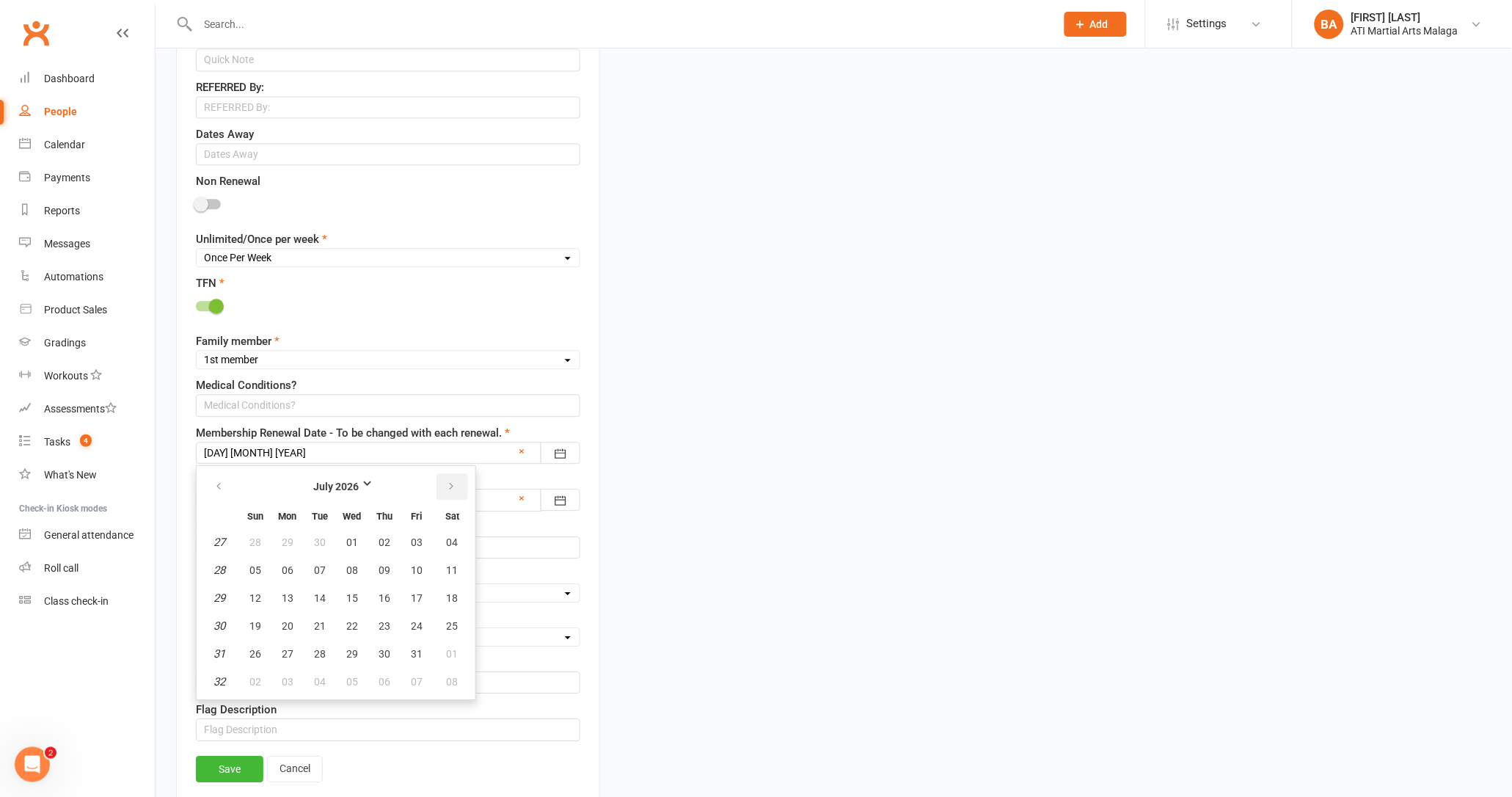 click at bounding box center [452, 487] 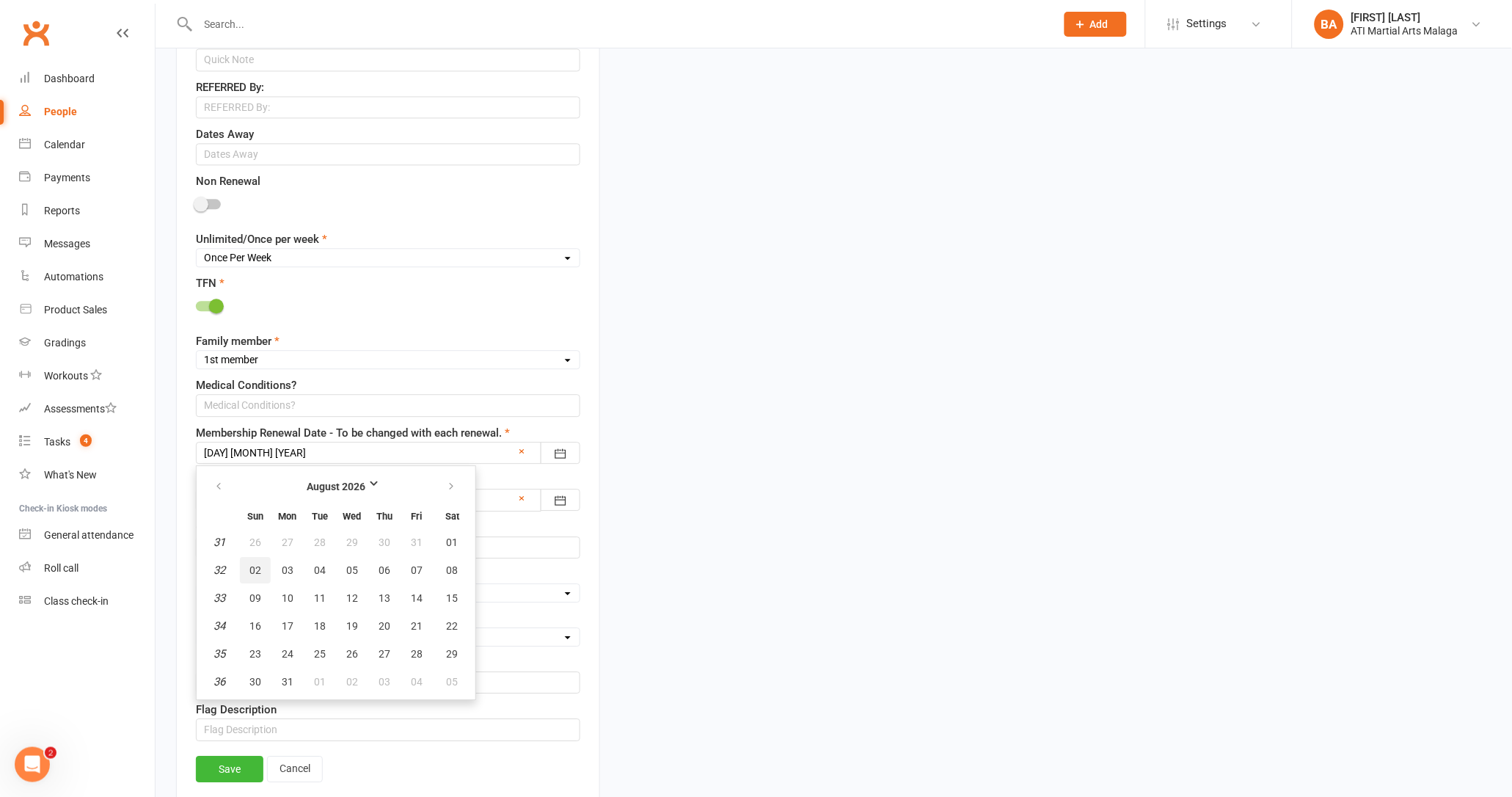 click on "02" at bounding box center [255, 570] 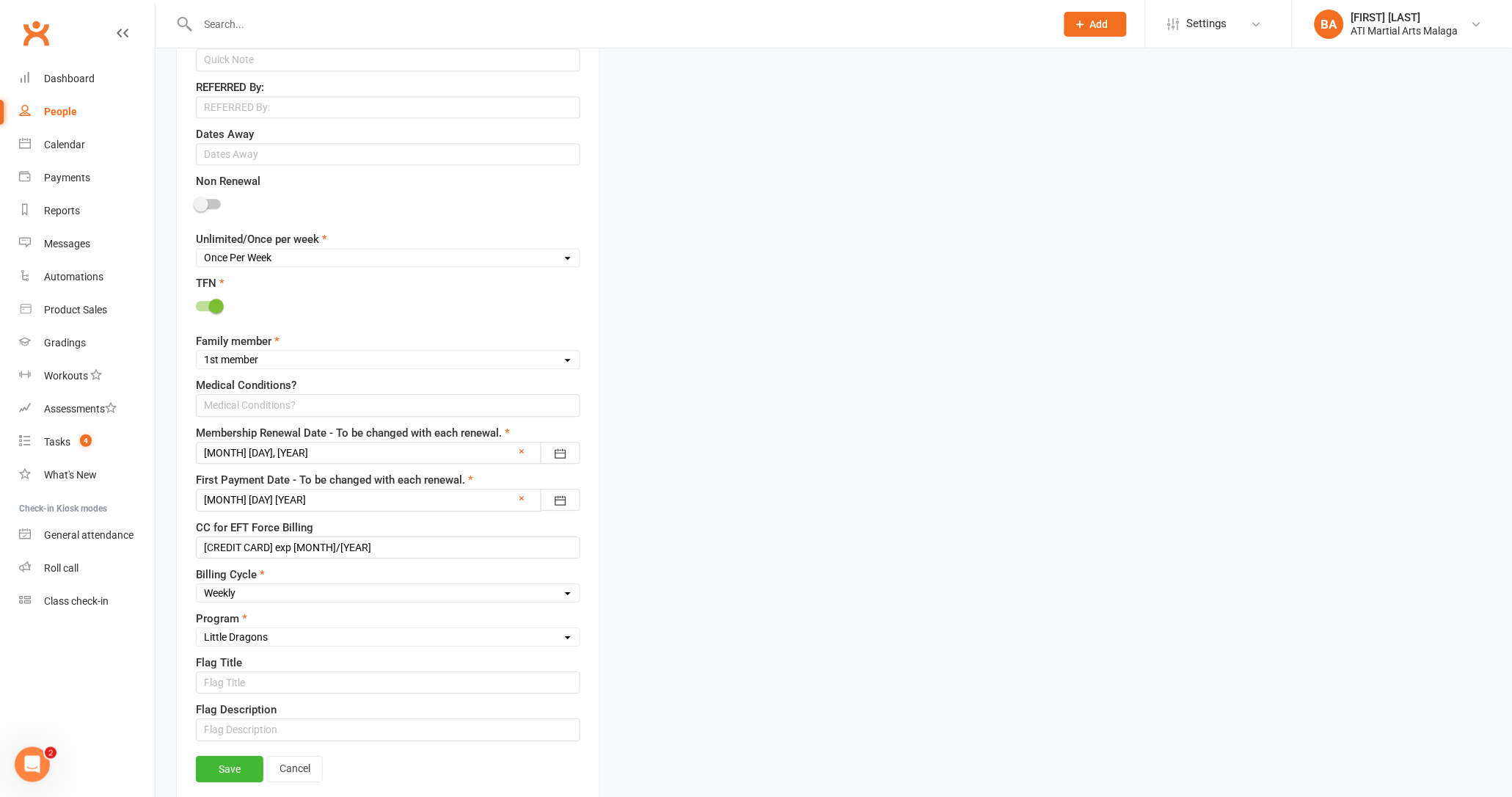 click at bounding box center [388, 500] 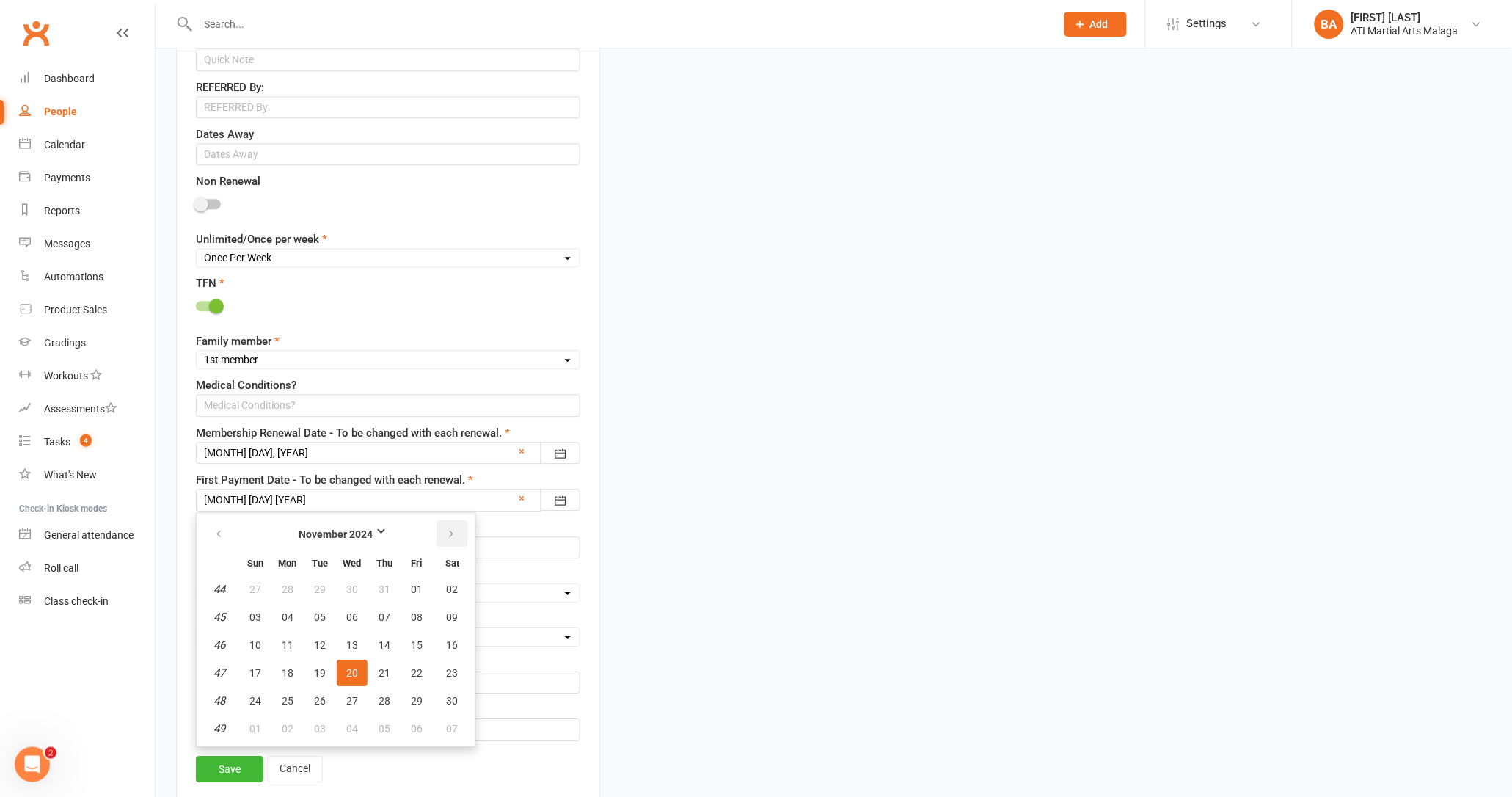 click at bounding box center [452, 534] 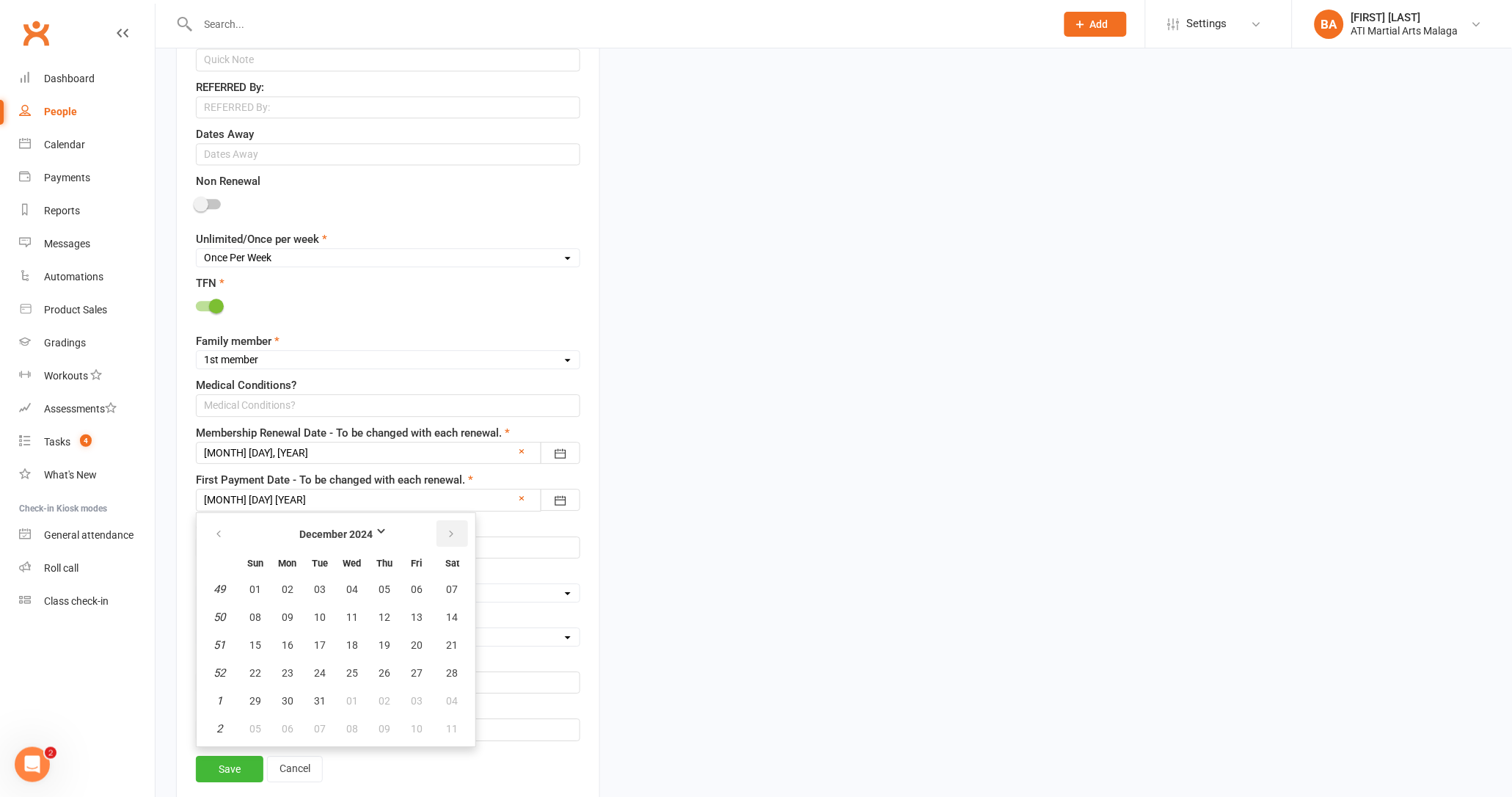 click at bounding box center (452, 534) 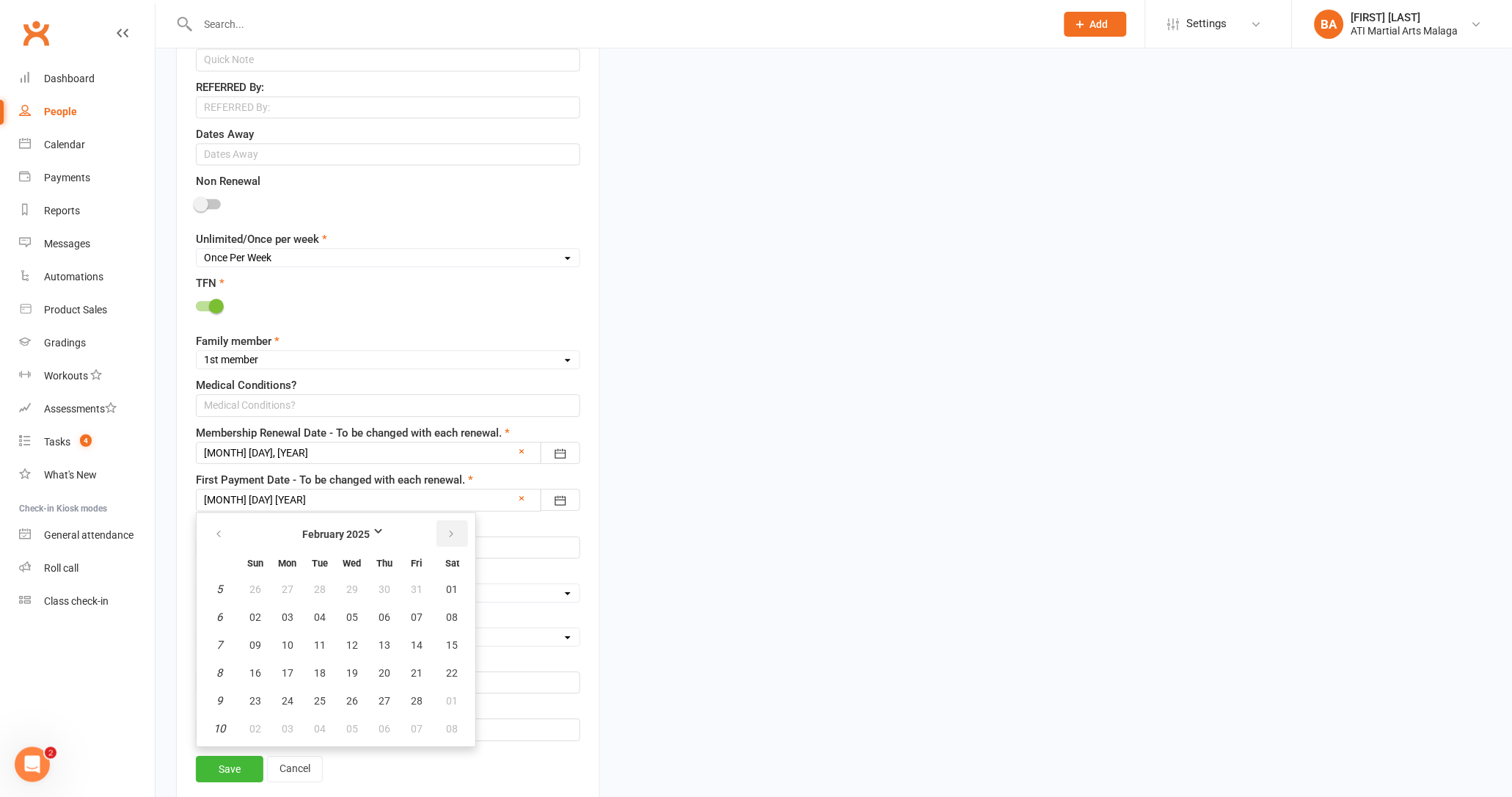 click at bounding box center (452, 534) 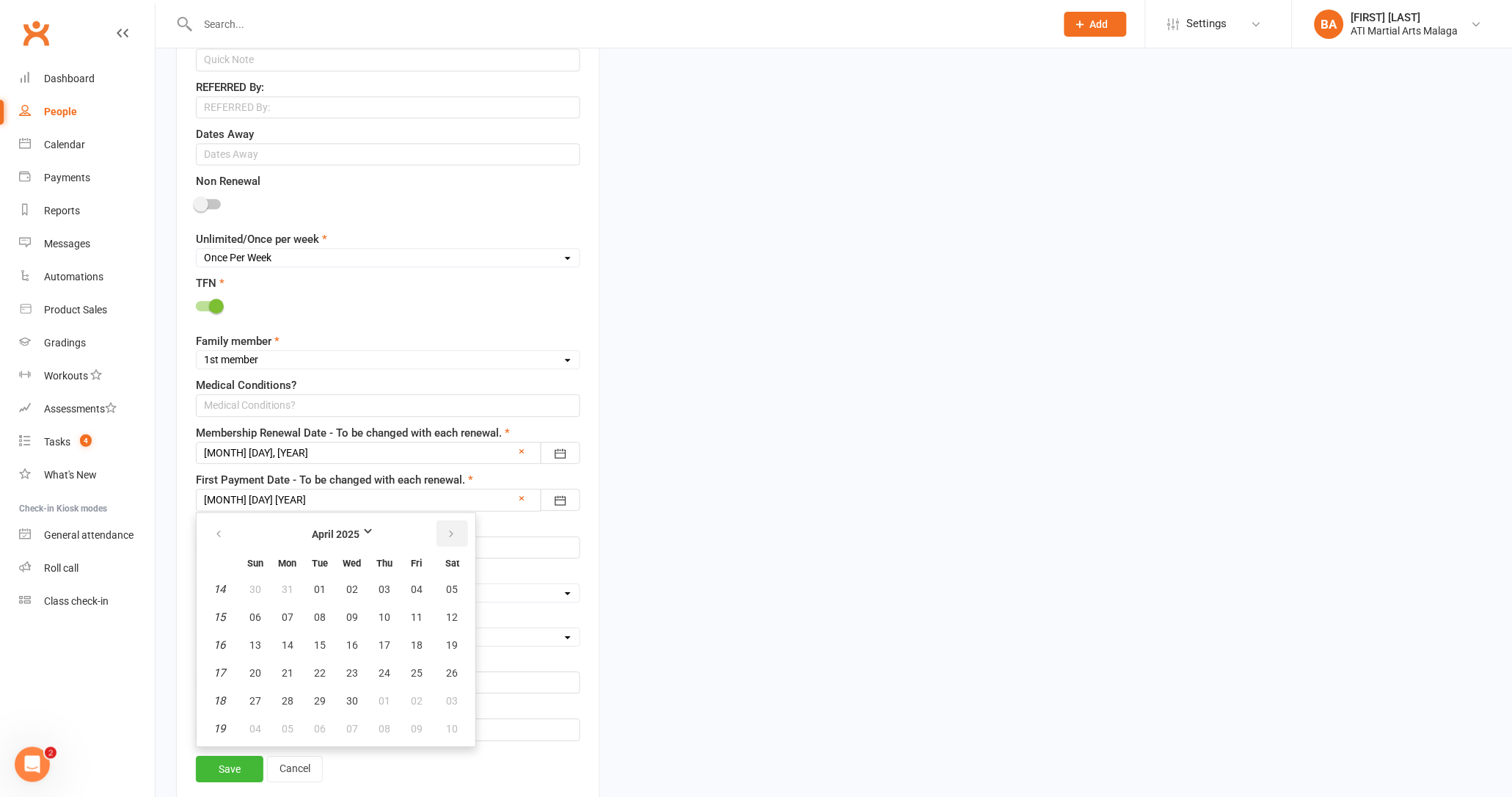 click at bounding box center (452, 534) 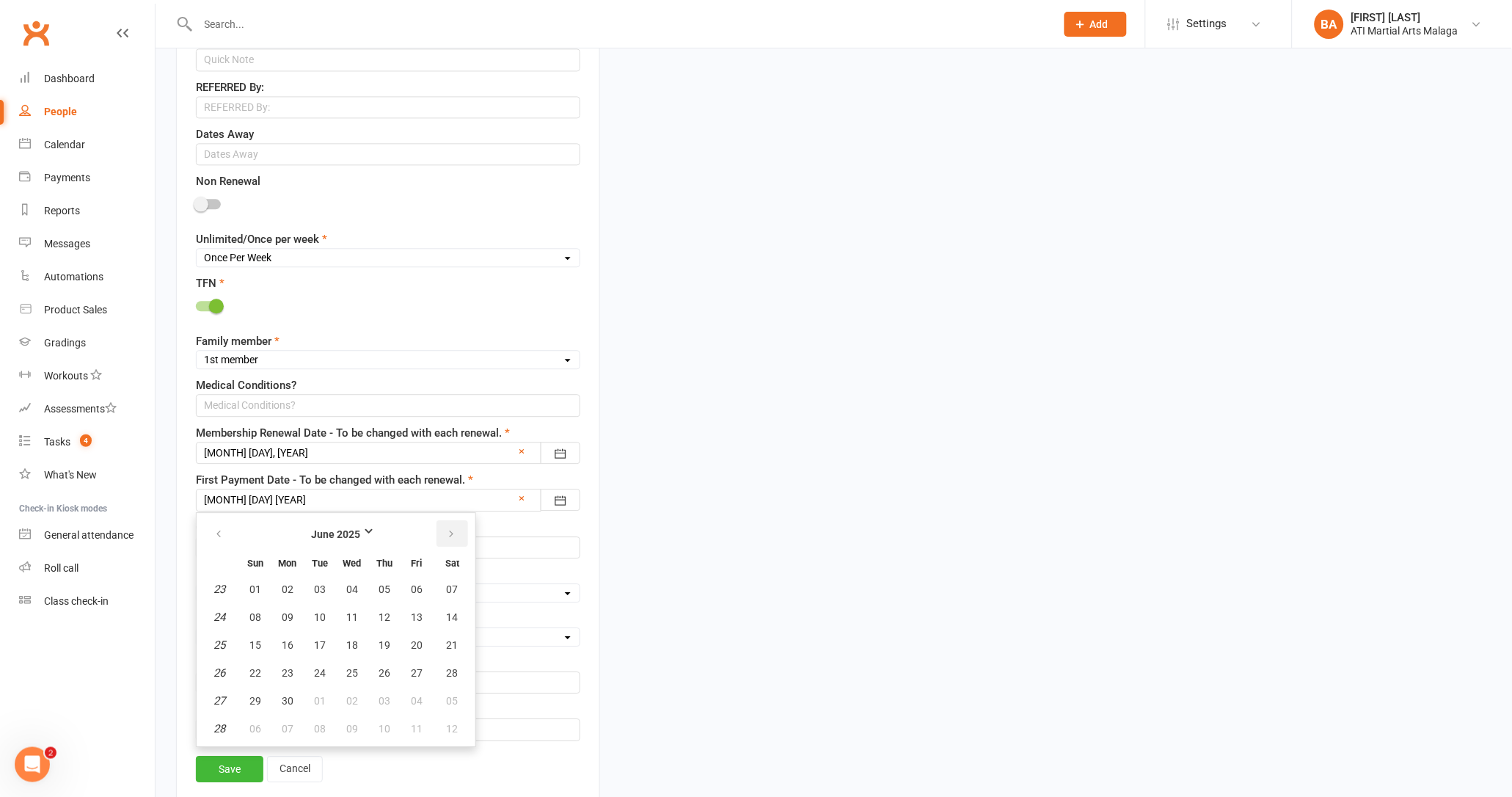 click at bounding box center (452, 534) 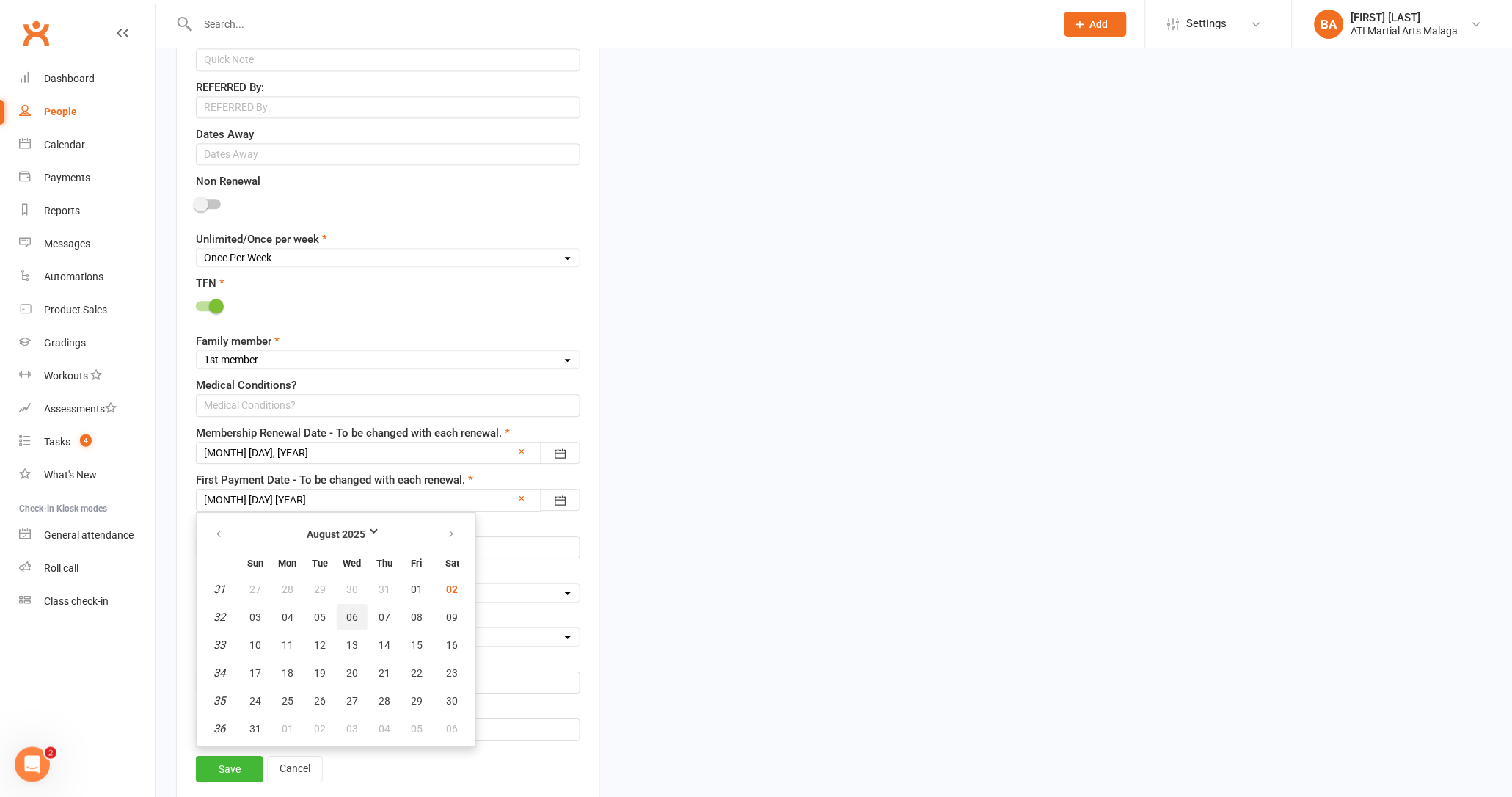 click on "06" at bounding box center [352, 617] 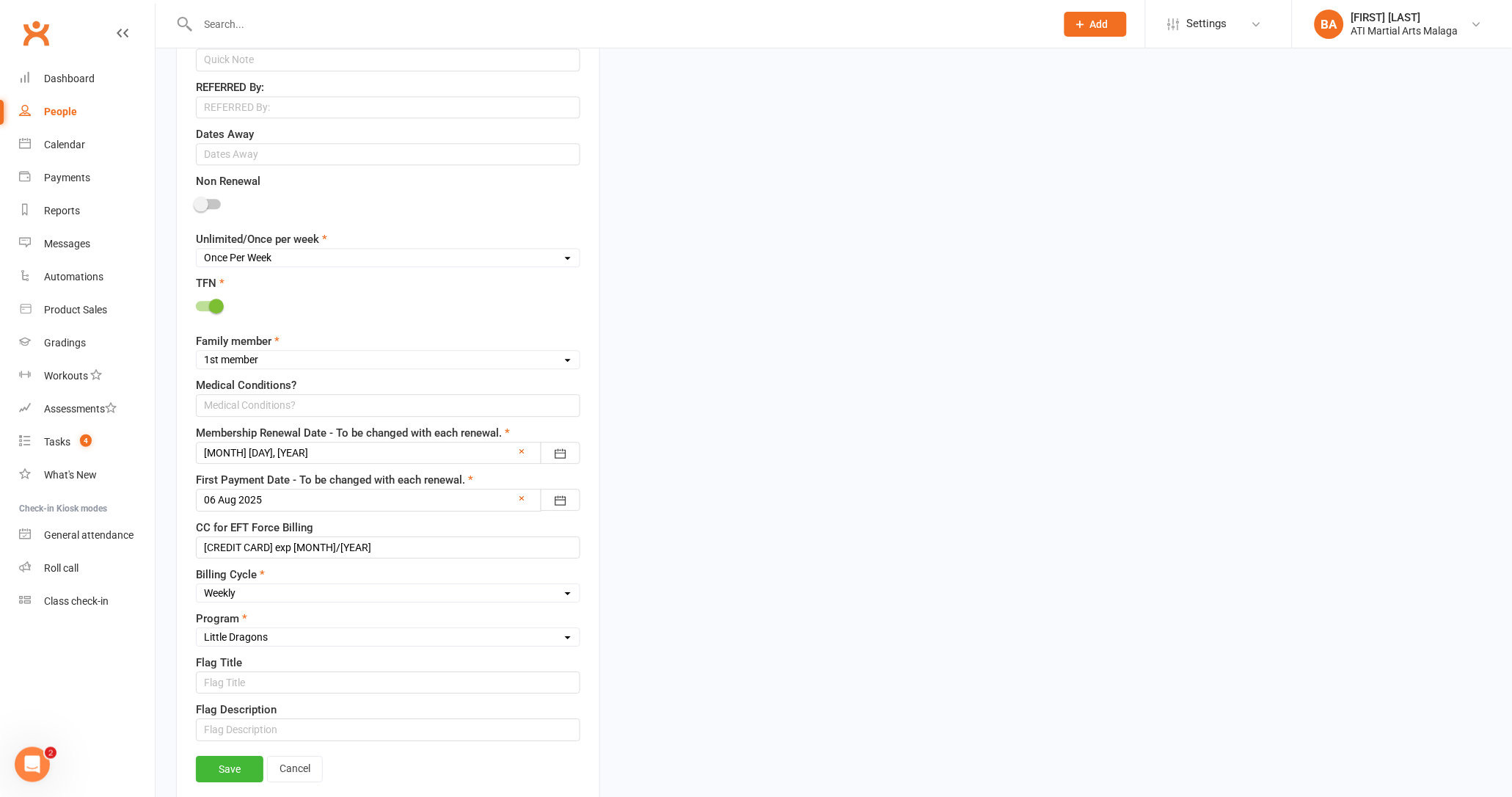 click on "Contact information Owner  Select Owner Rodney Lockyer Tony Curtis Benjamin Argus ATI Martial Arts Malaga Melissa Ferraro Edmond Parvini karen Doyle Mark Lipari Brandon Littler Rocco Capolingua Rob Stojanoski Dawn OBrien Jenny Duckworth ATI Scanner
Casual Members Payments
Parent/Guardian Name  Elham Younus
First Name  Anfal
Last Name  Zubair
Gender  Select Male Female
Address  45 Andromeda Loop Landsdale 6065
Date of Birth  06 Jul 2020
2001 - 2020
2001
2002
2003
2004
2005
2006
2007
2008
2009
2010
2011
2012
2013
2014
2015
2016
2017
2018
2019" at bounding box center [388, 73] 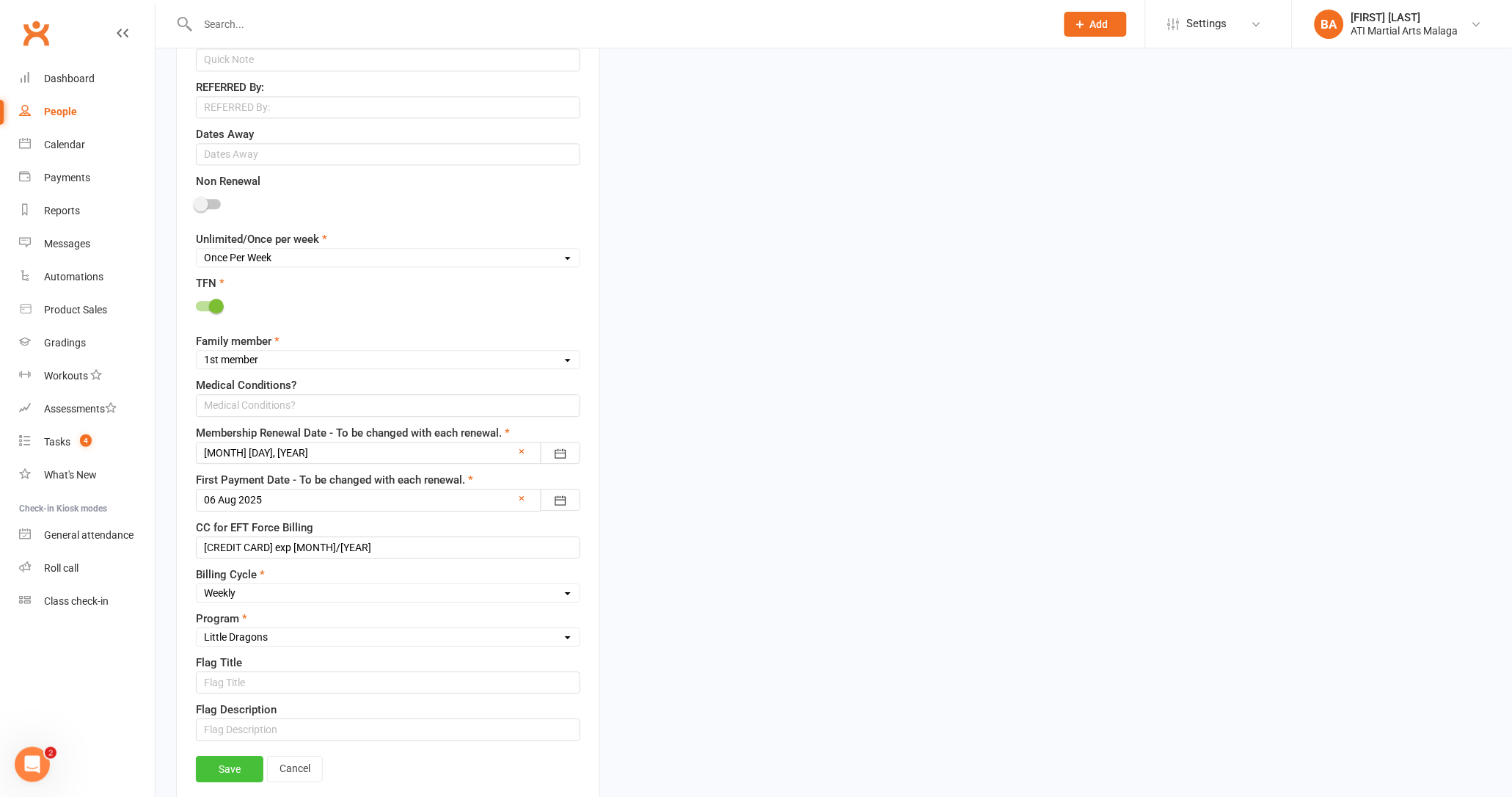 click on "Save" at bounding box center (230, 769) 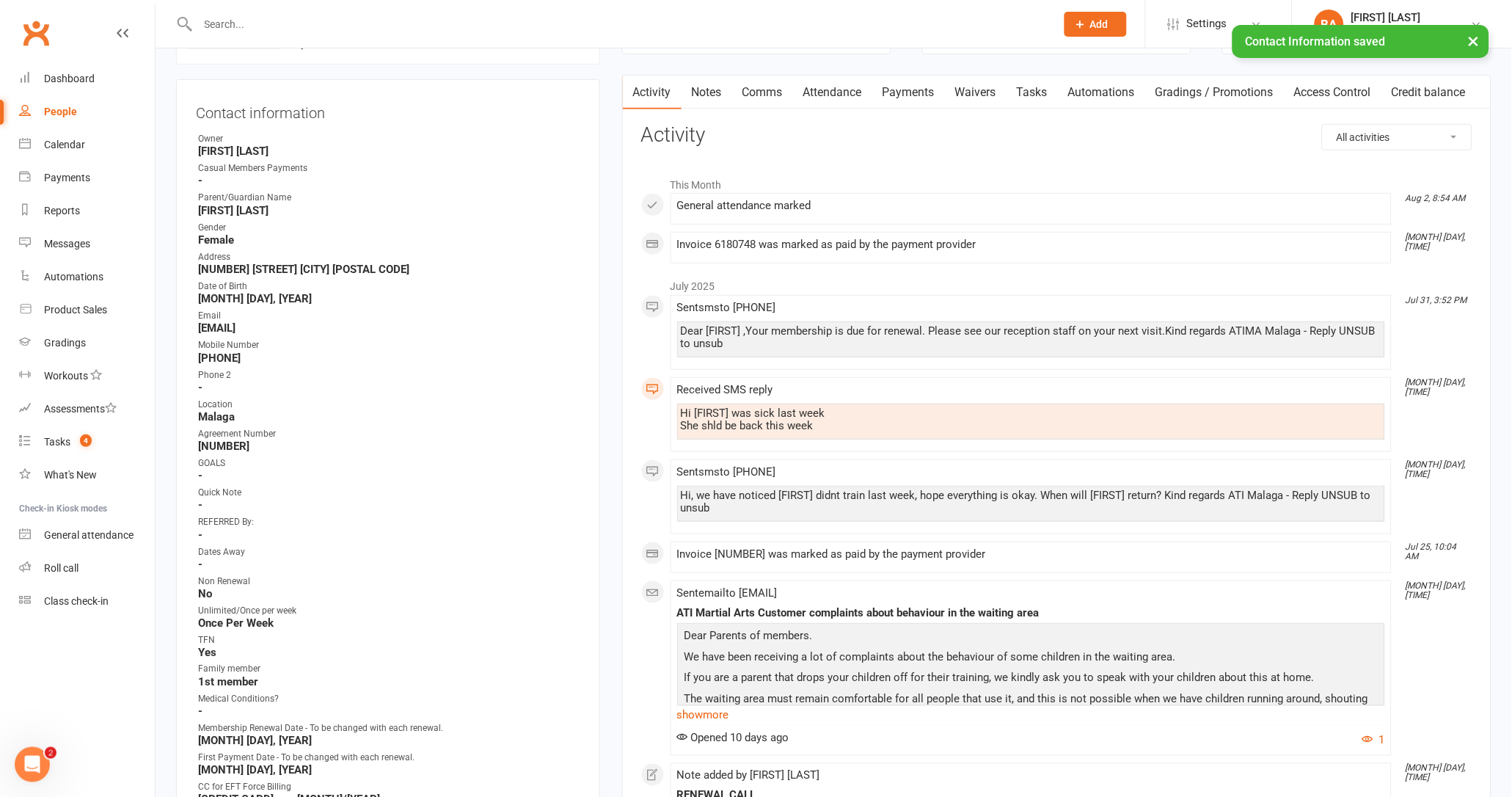 scroll, scrollTop: 0, scrollLeft: 0, axis: both 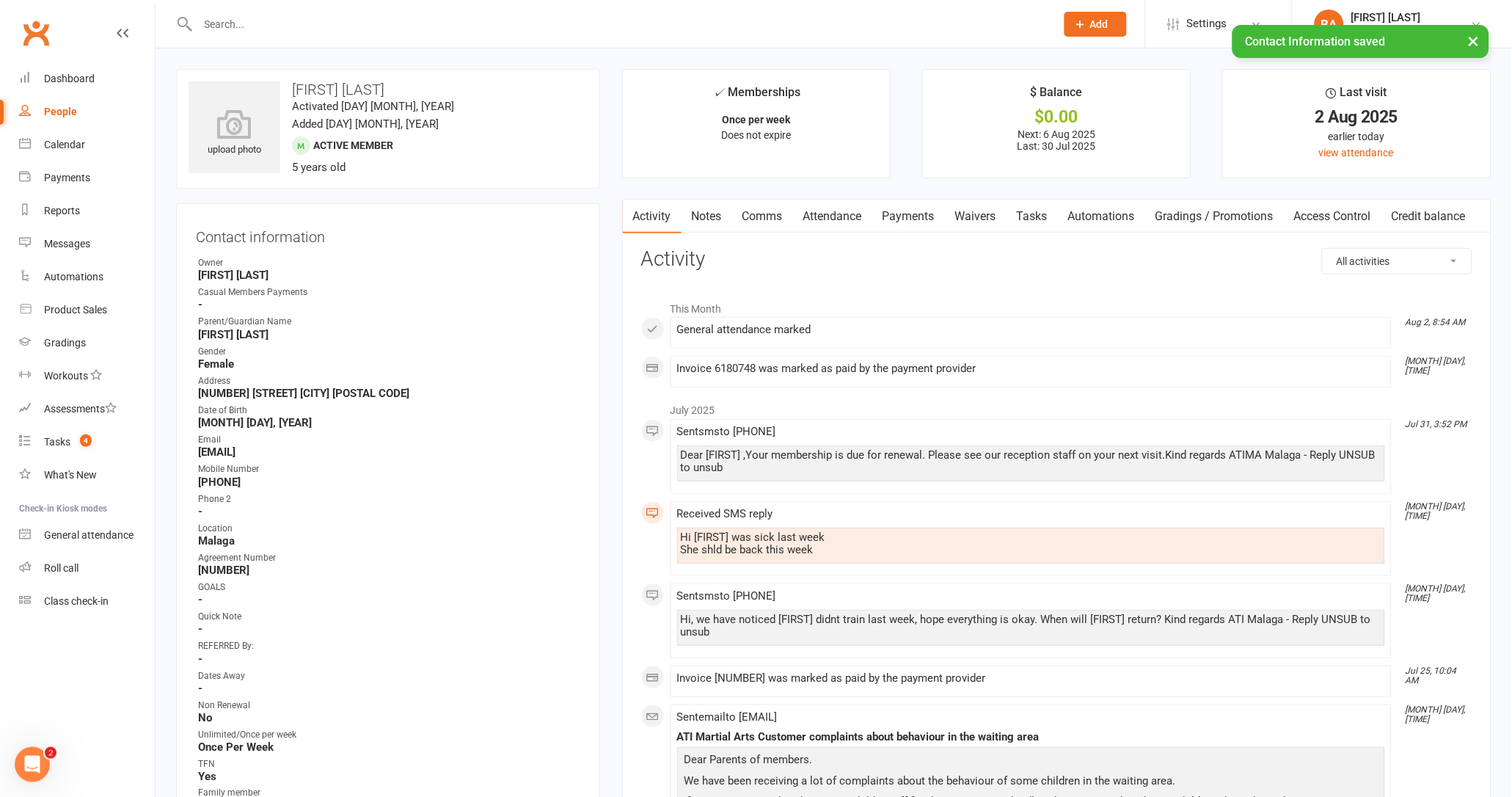 drag, startPoint x: 909, startPoint y: 227, endPoint x: 827, endPoint y: 320, distance: 123.9879 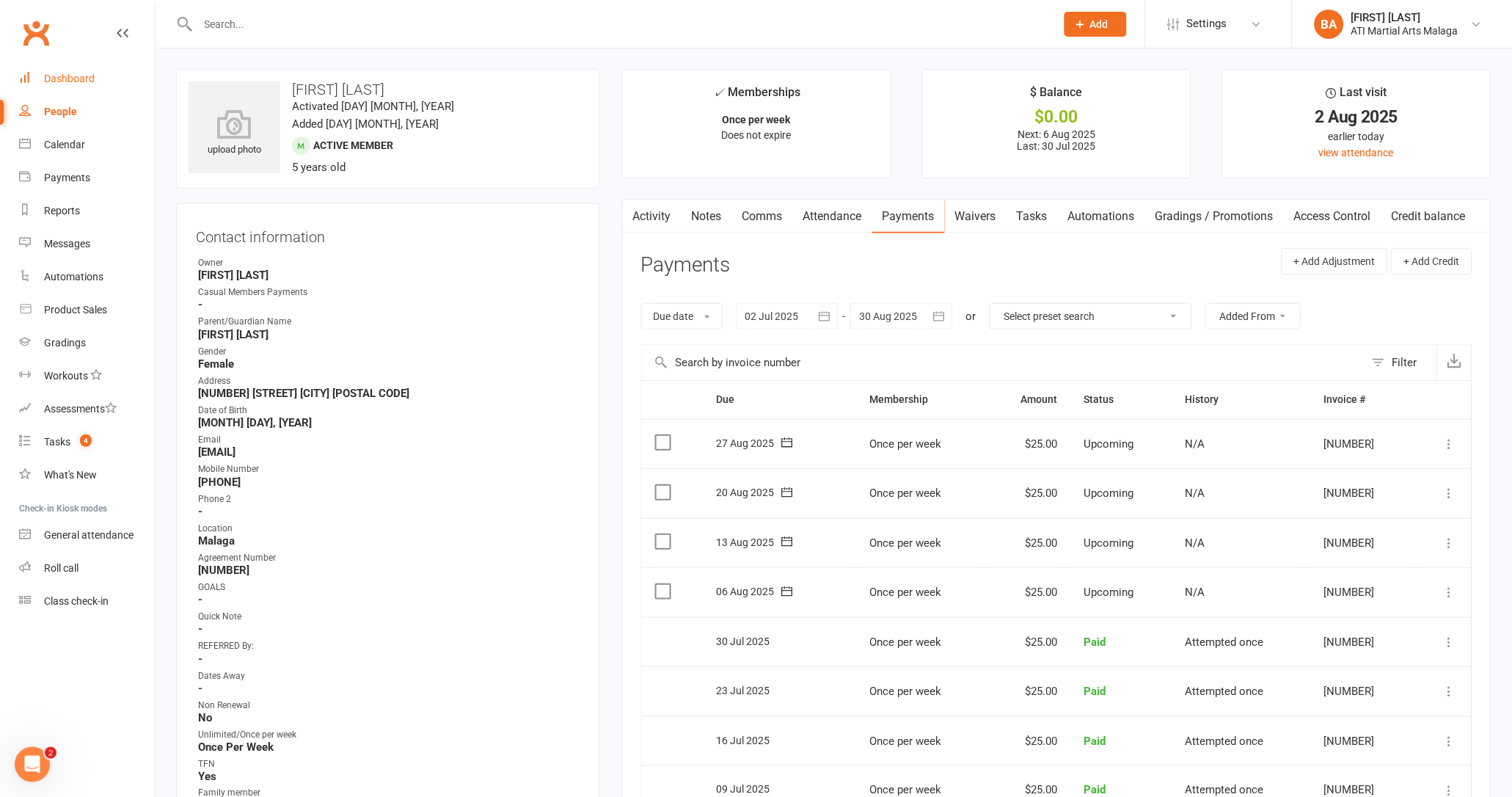 click on "Dashboard" at bounding box center [87, 79] 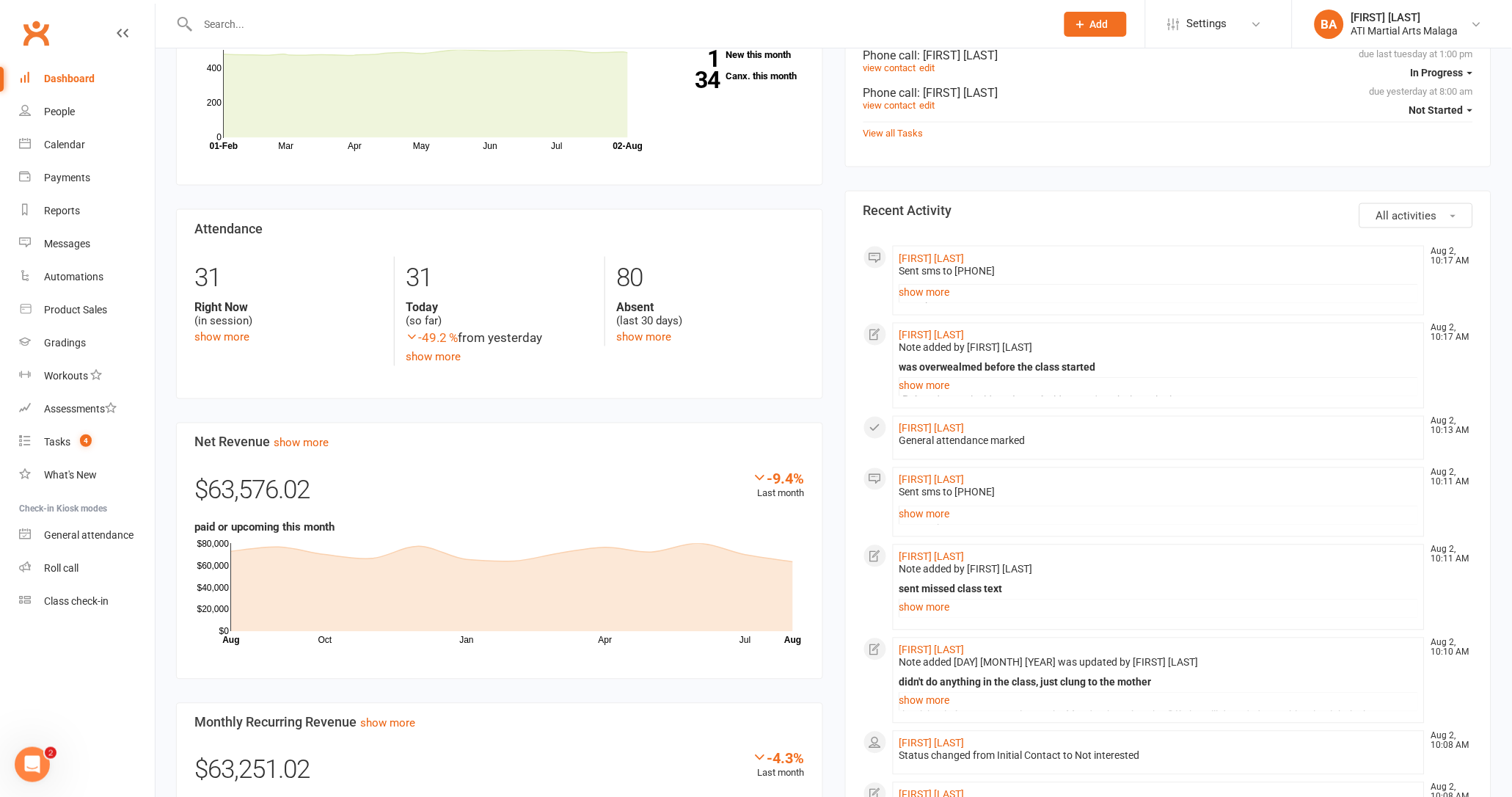 scroll, scrollTop: 638, scrollLeft: 0, axis: vertical 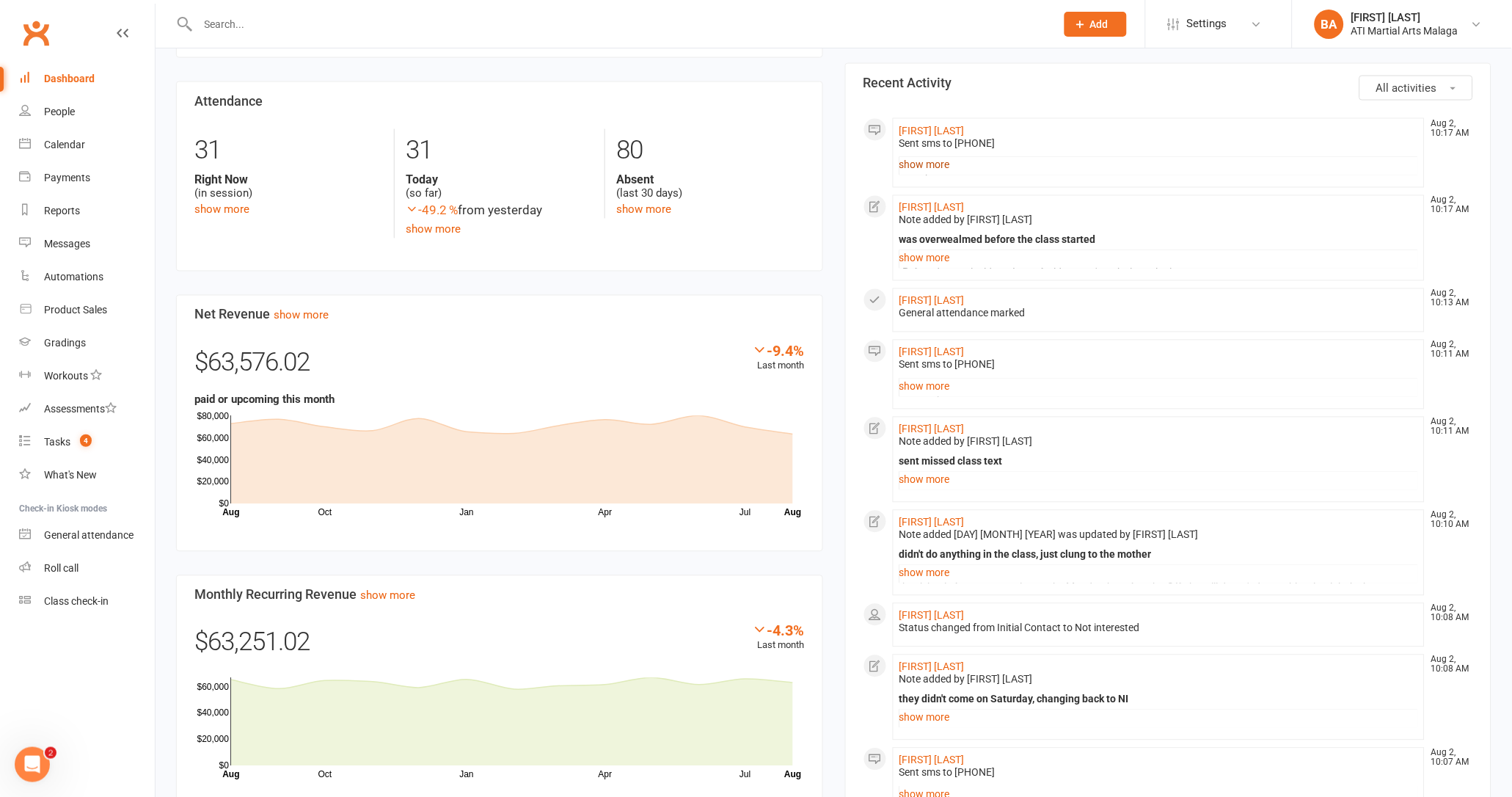 click on "show more" 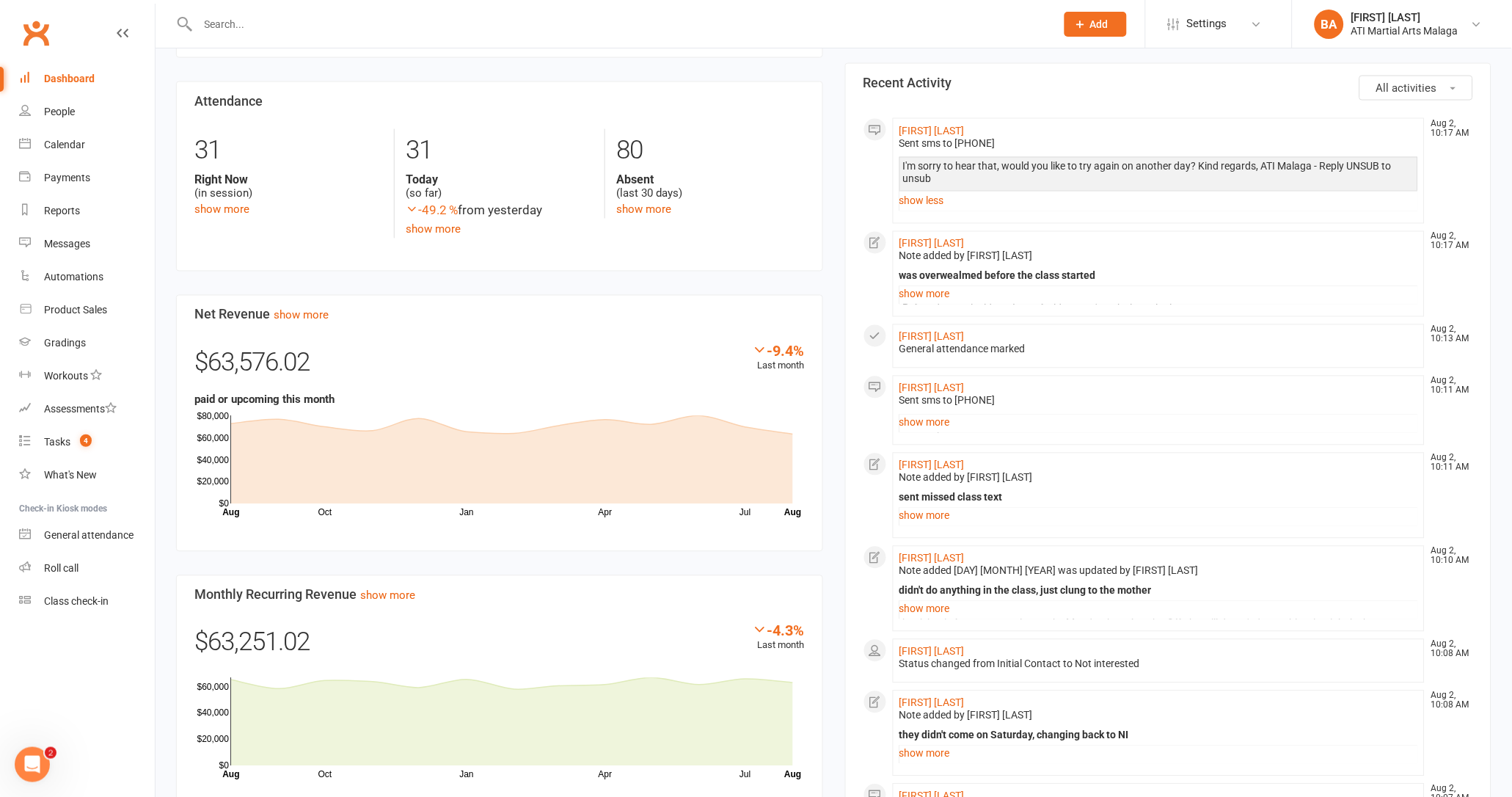 scroll, scrollTop: 0, scrollLeft: 0, axis: both 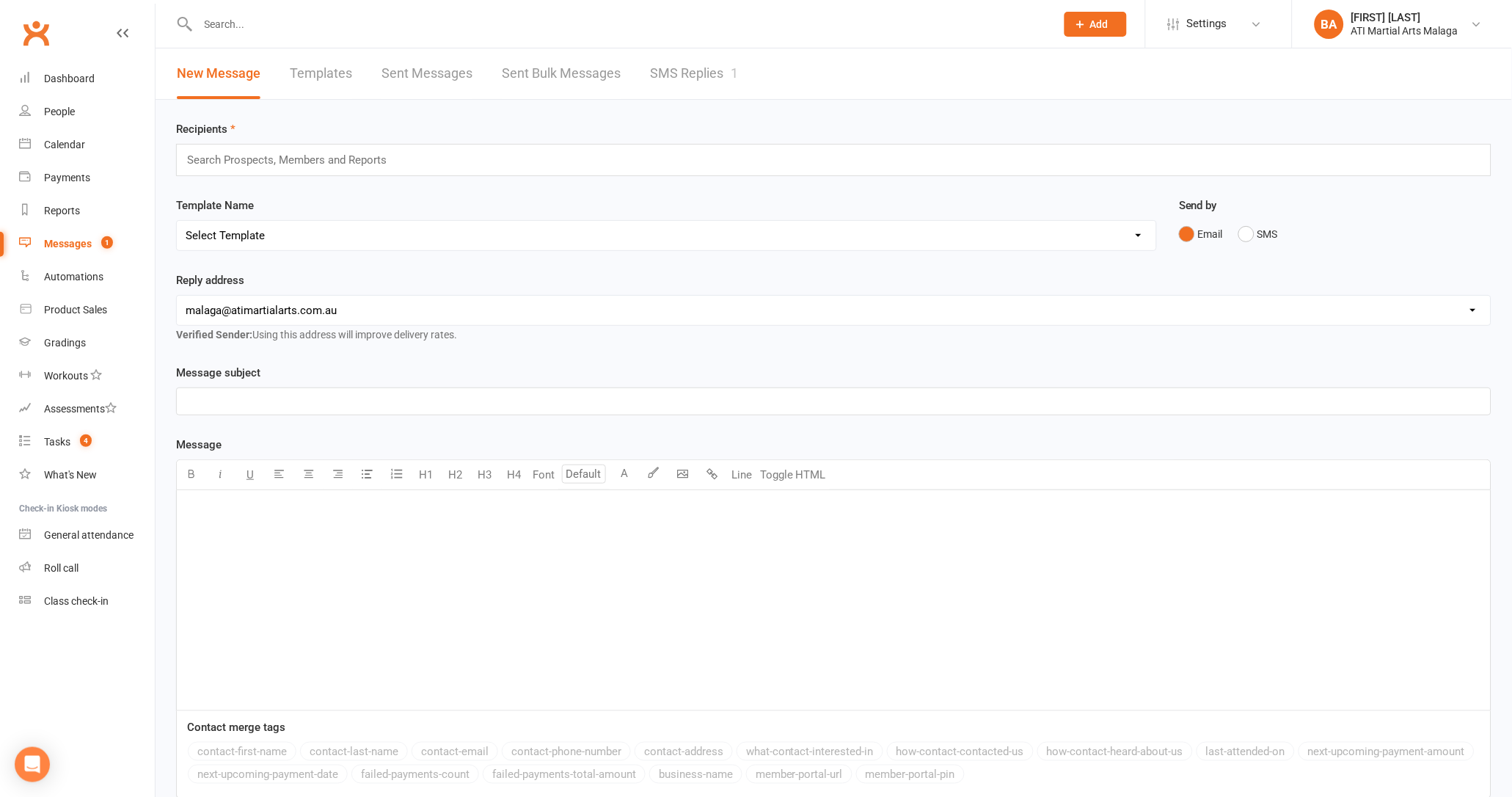 click on "SMS Replies  1" at bounding box center (694, 73) 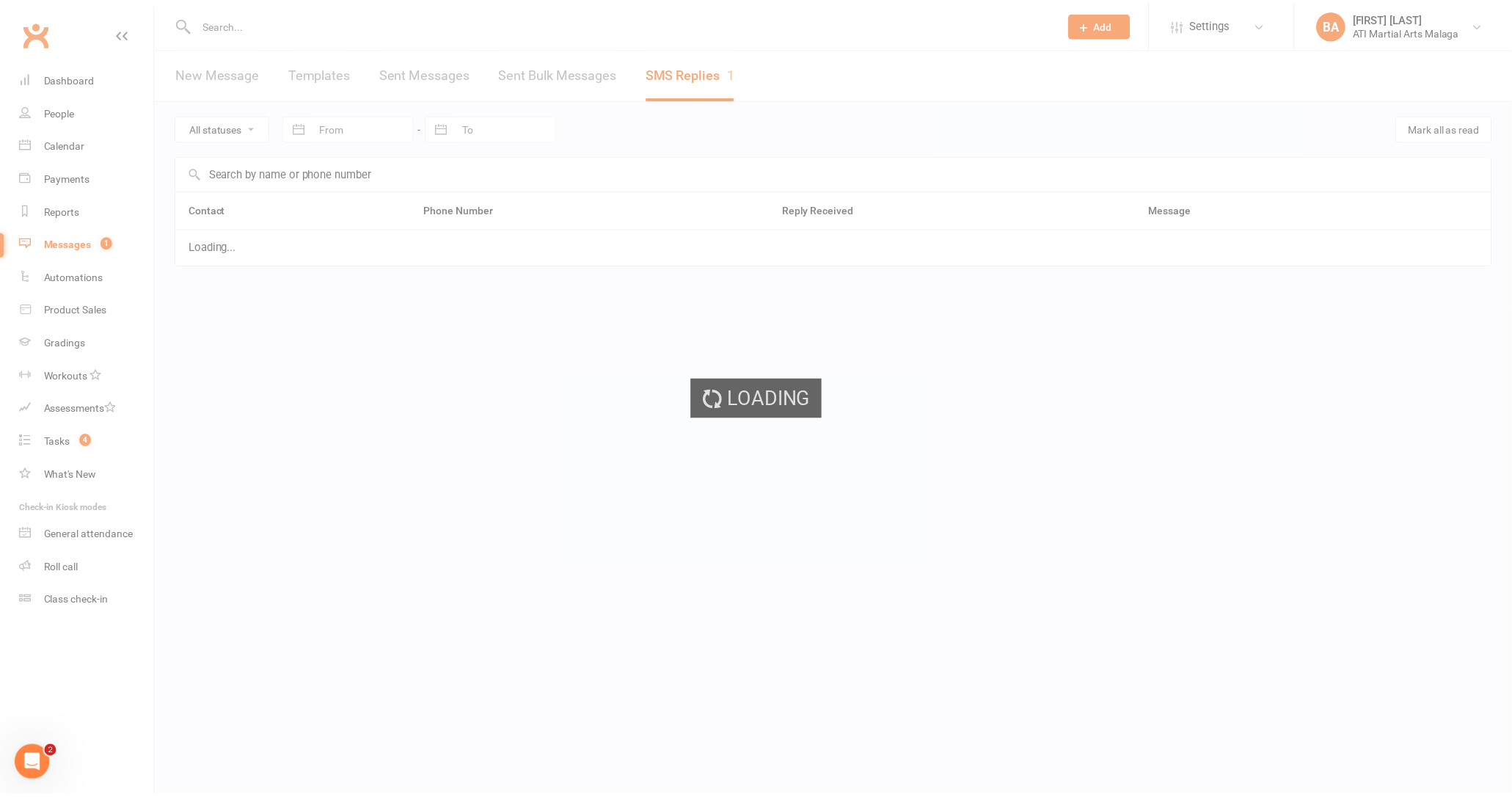 scroll, scrollTop: 0, scrollLeft: 0, axis: both 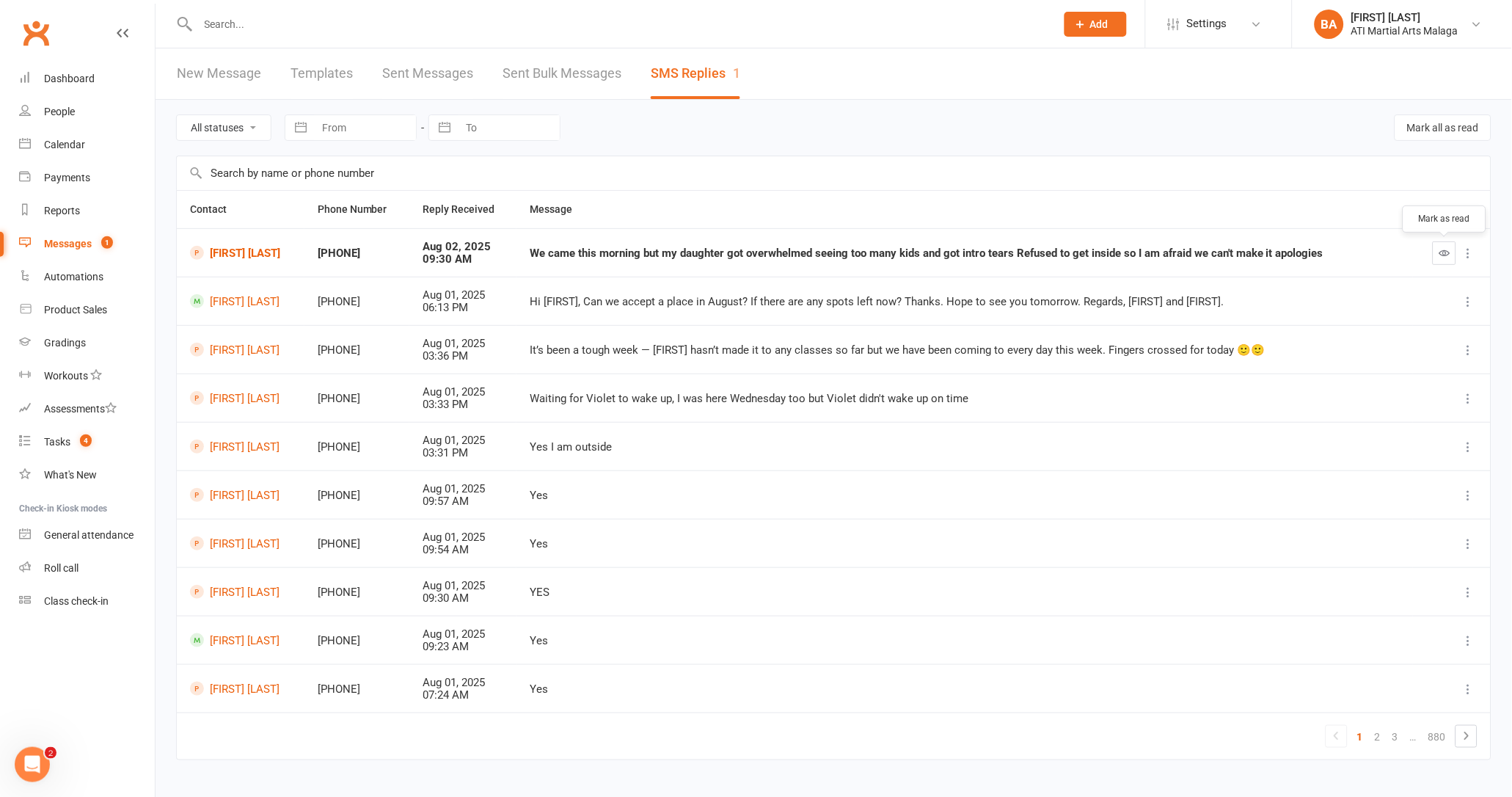 click at bounding box center [1445, 253] 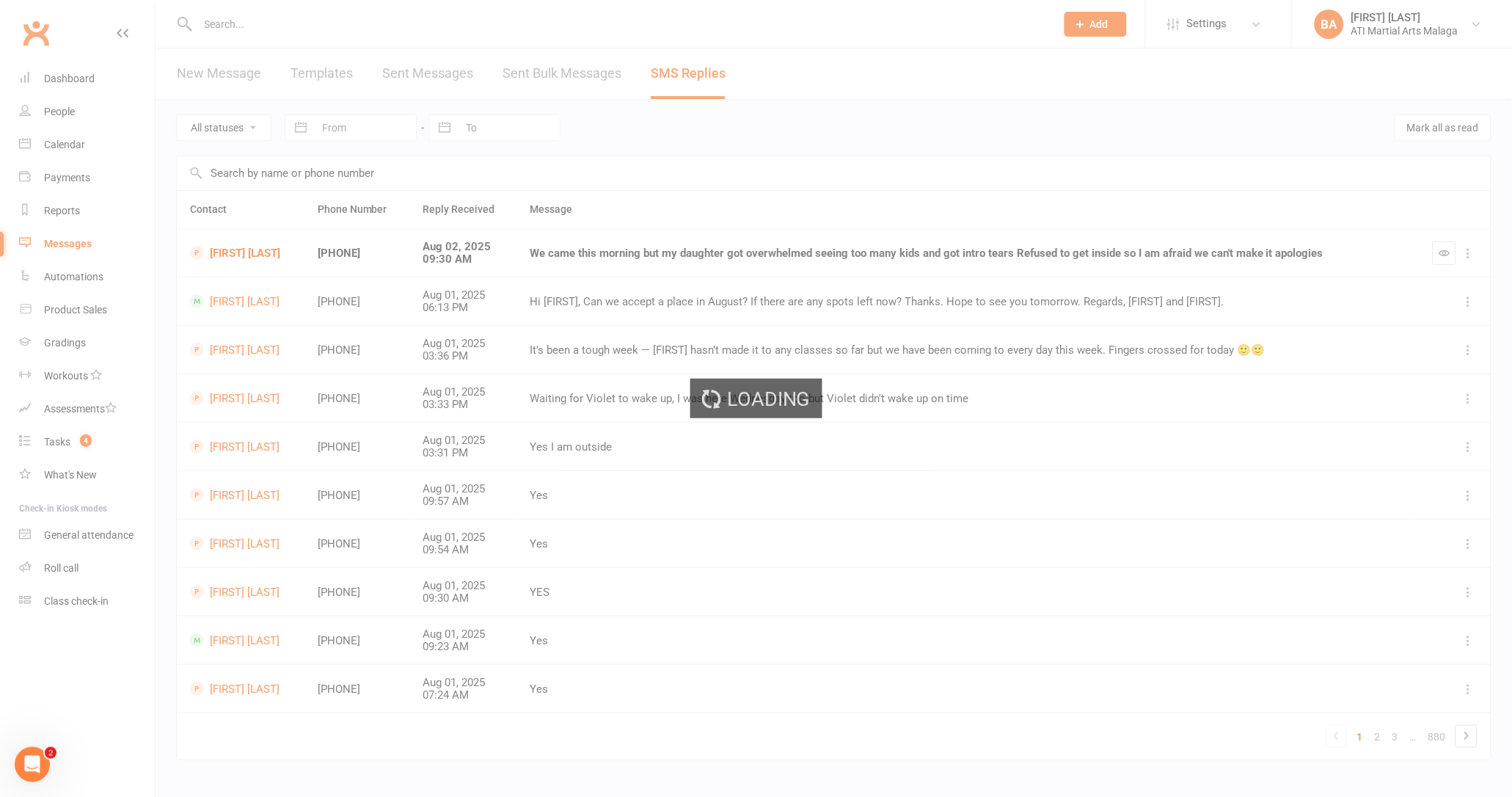 click on "Loading" at bounding box center [756, 398] 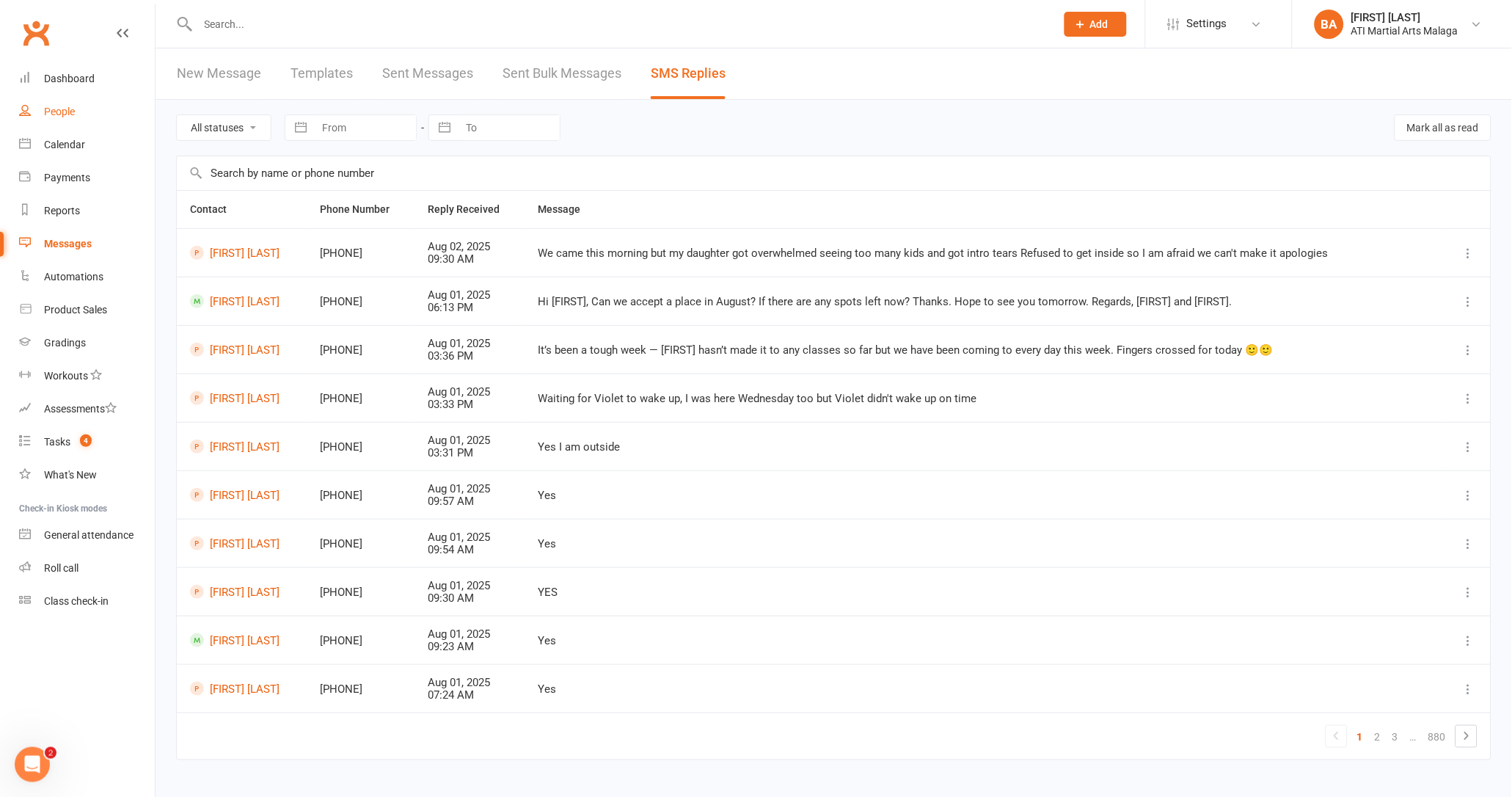 click on "People" at bounding box center (87, 112) 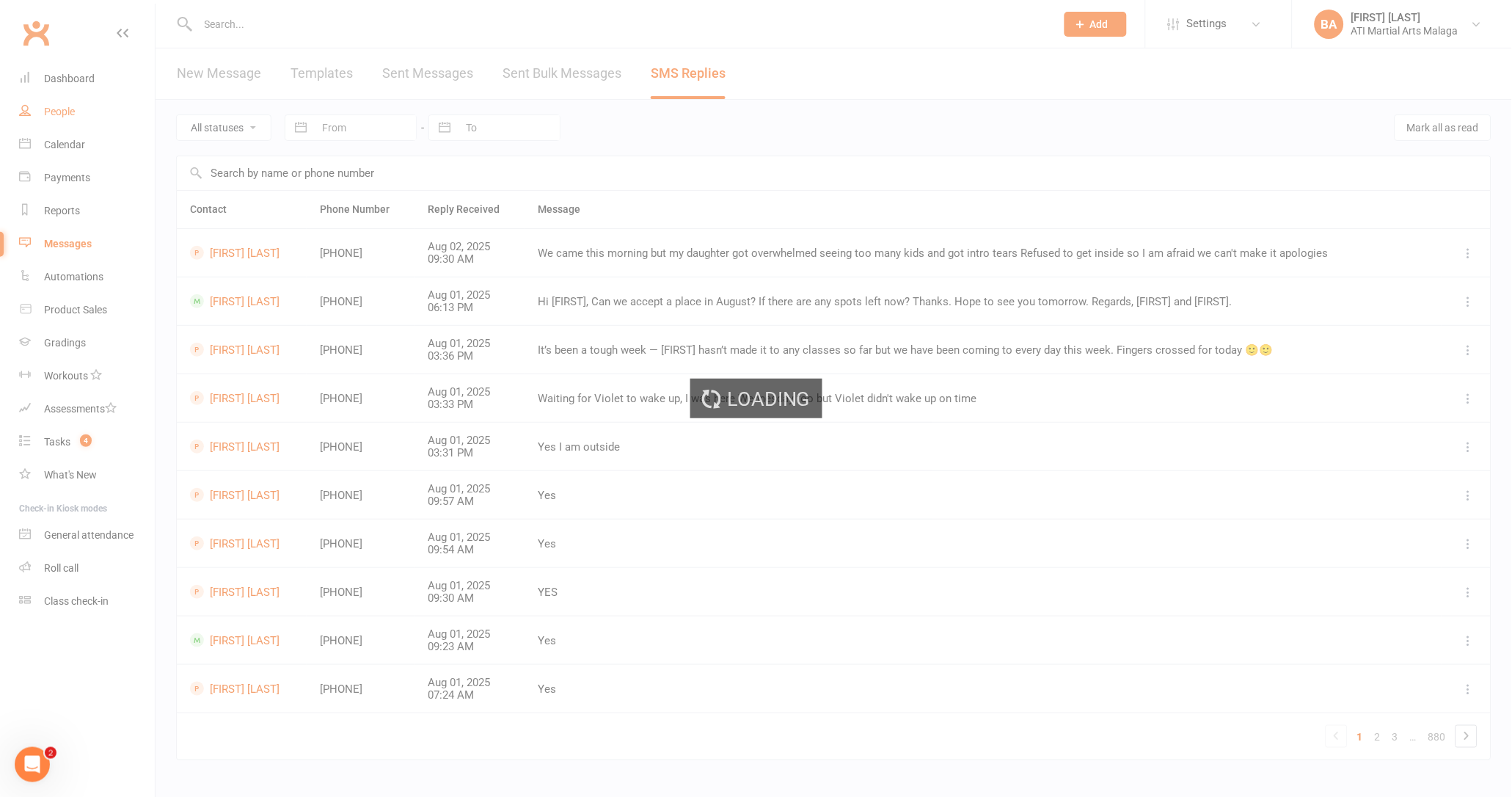 select on "100" 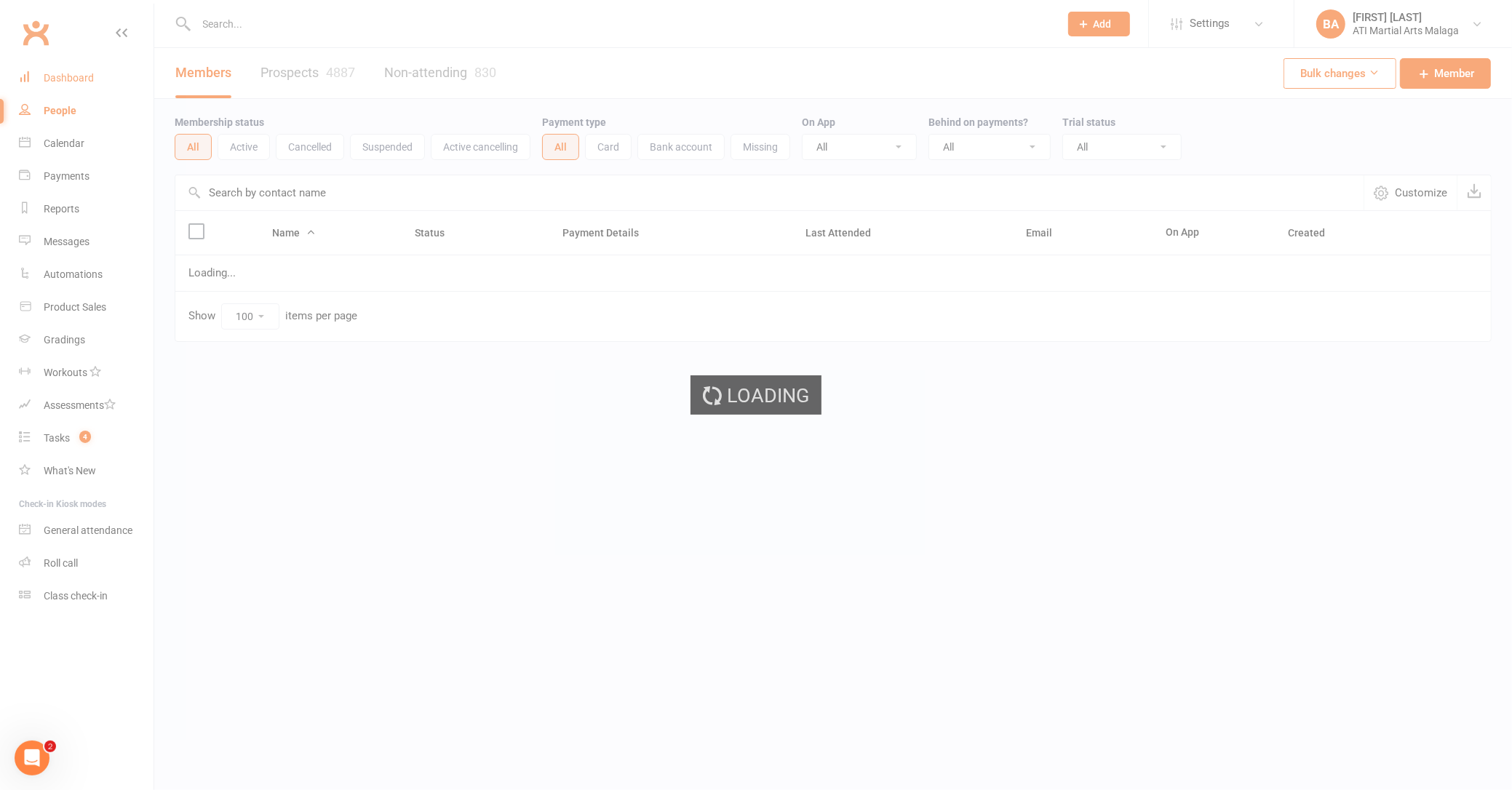 click on "Dashboard" at bounding box center [68, 78] 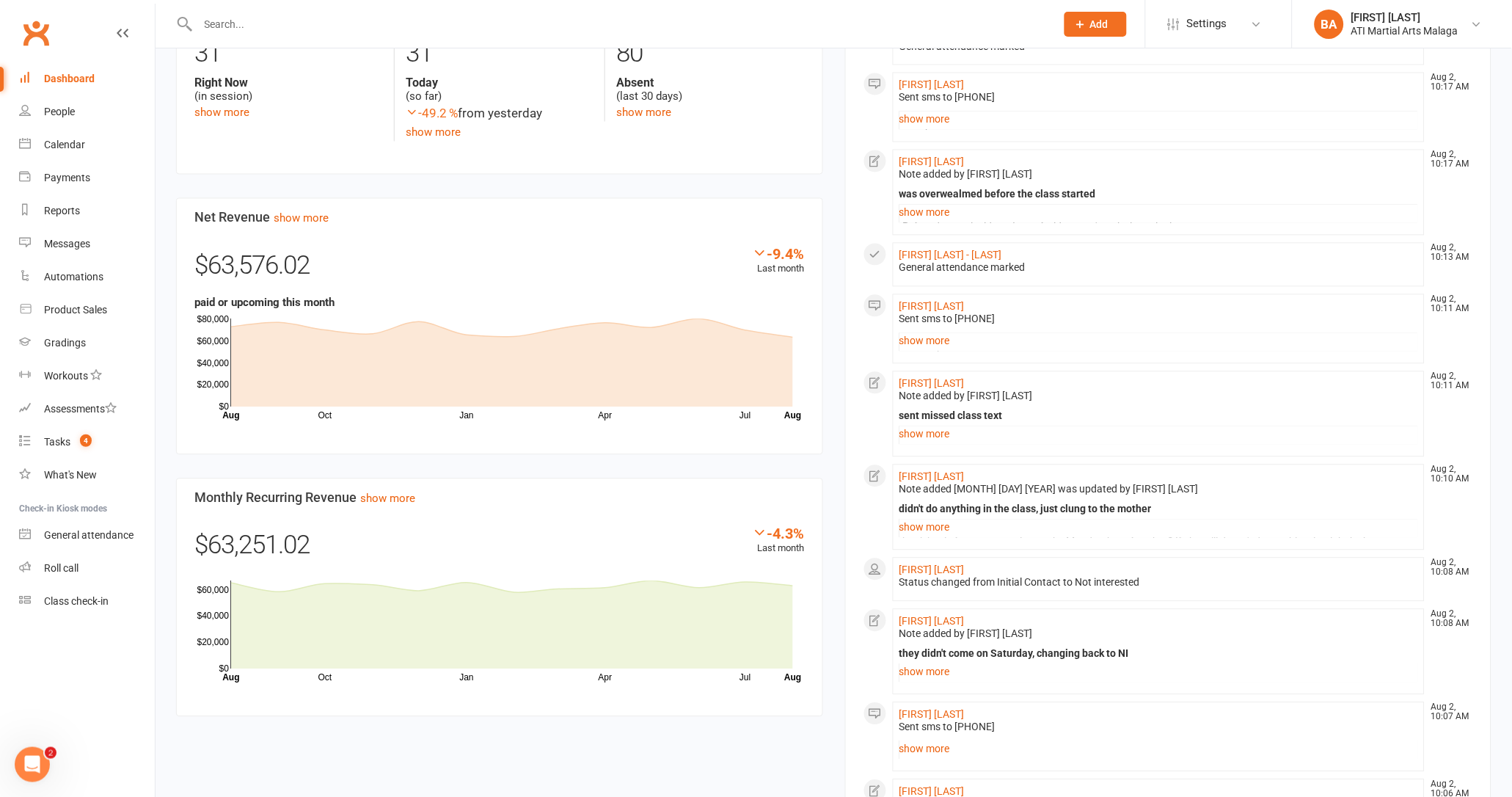 scroll, scrollTop: 797, scrollLeft: 0, axis: vertical 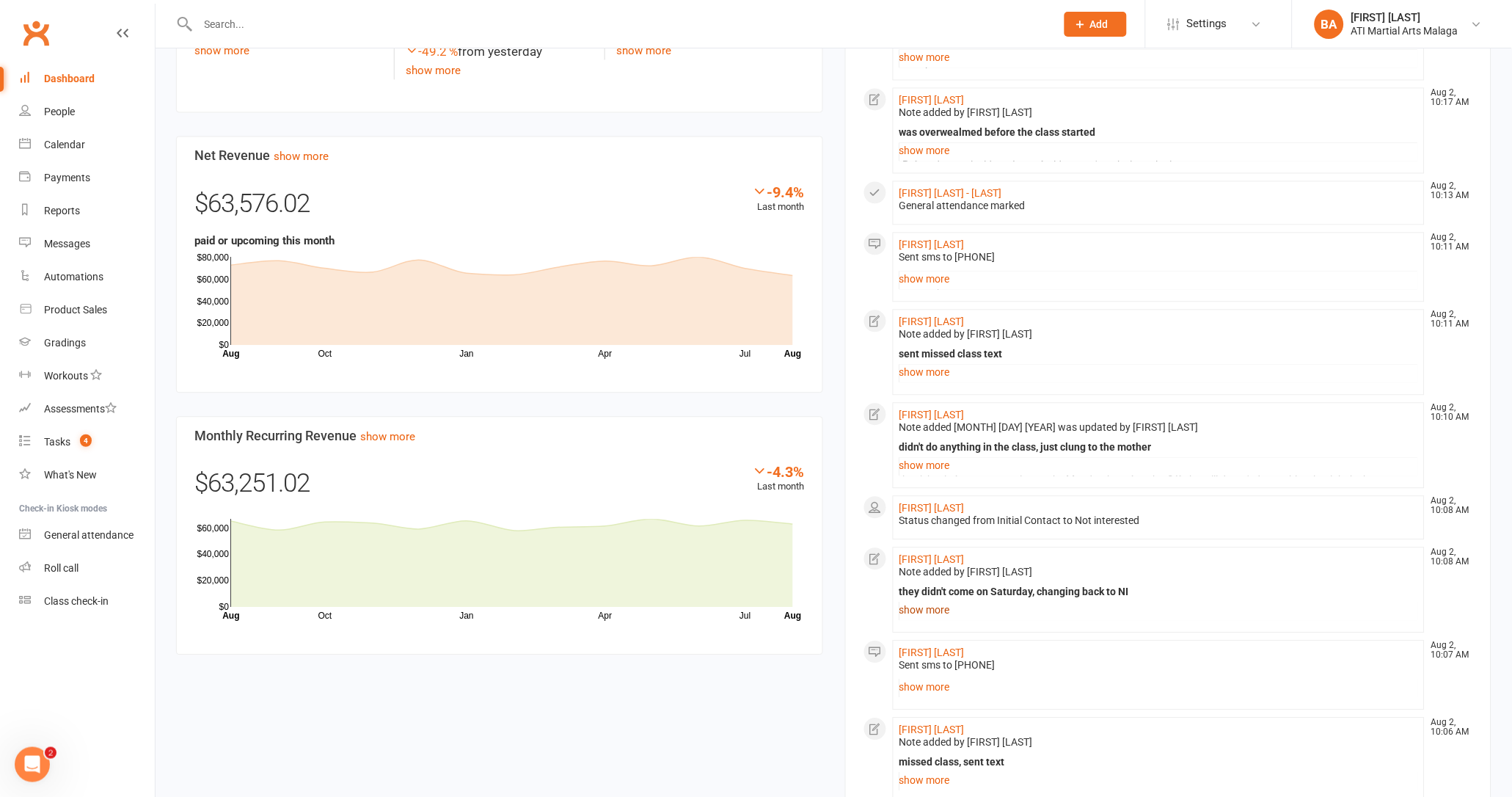 click on "show more" 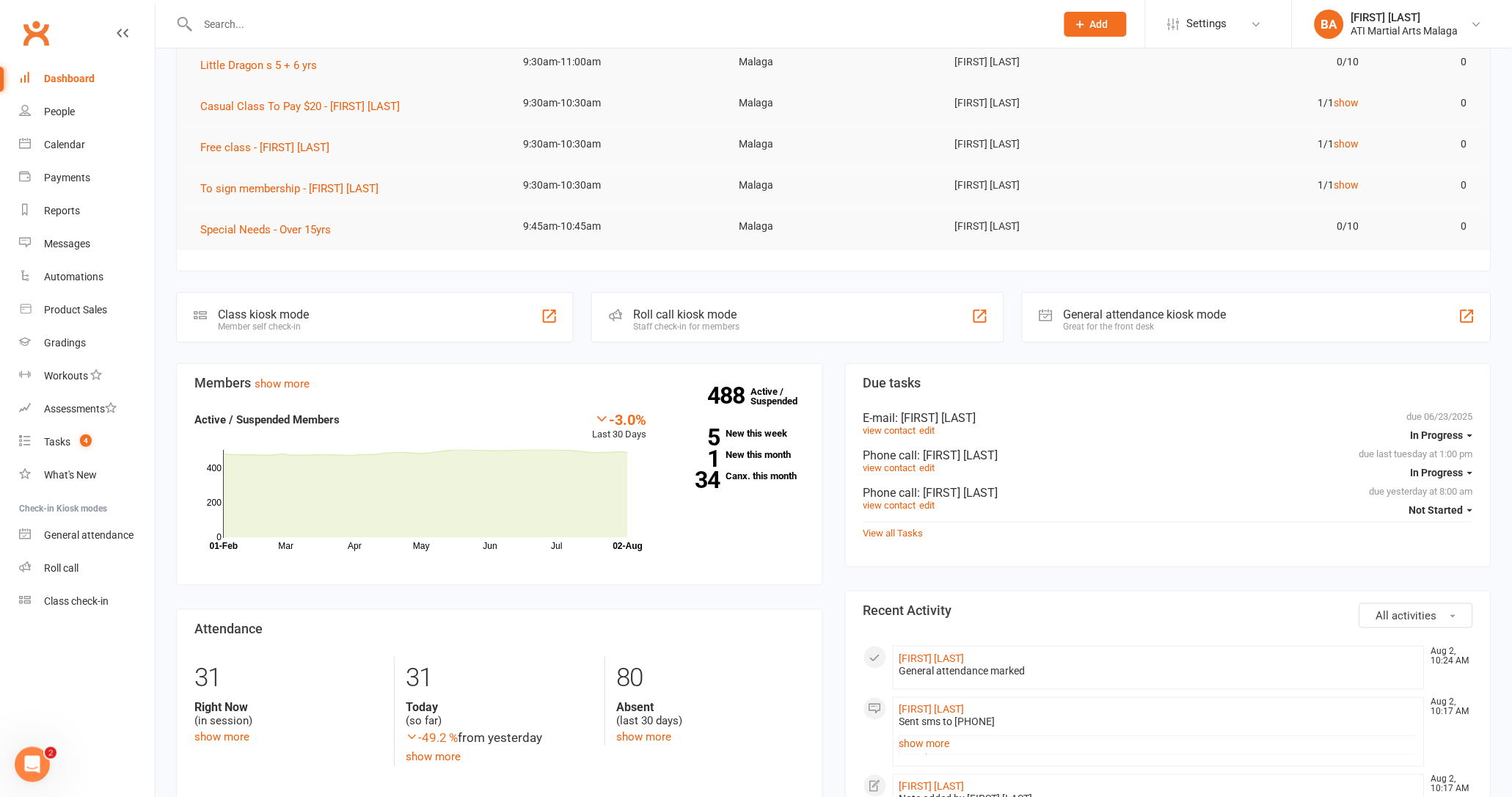scroll, scrollTop: 0, scrollLeft: 0, axis: both 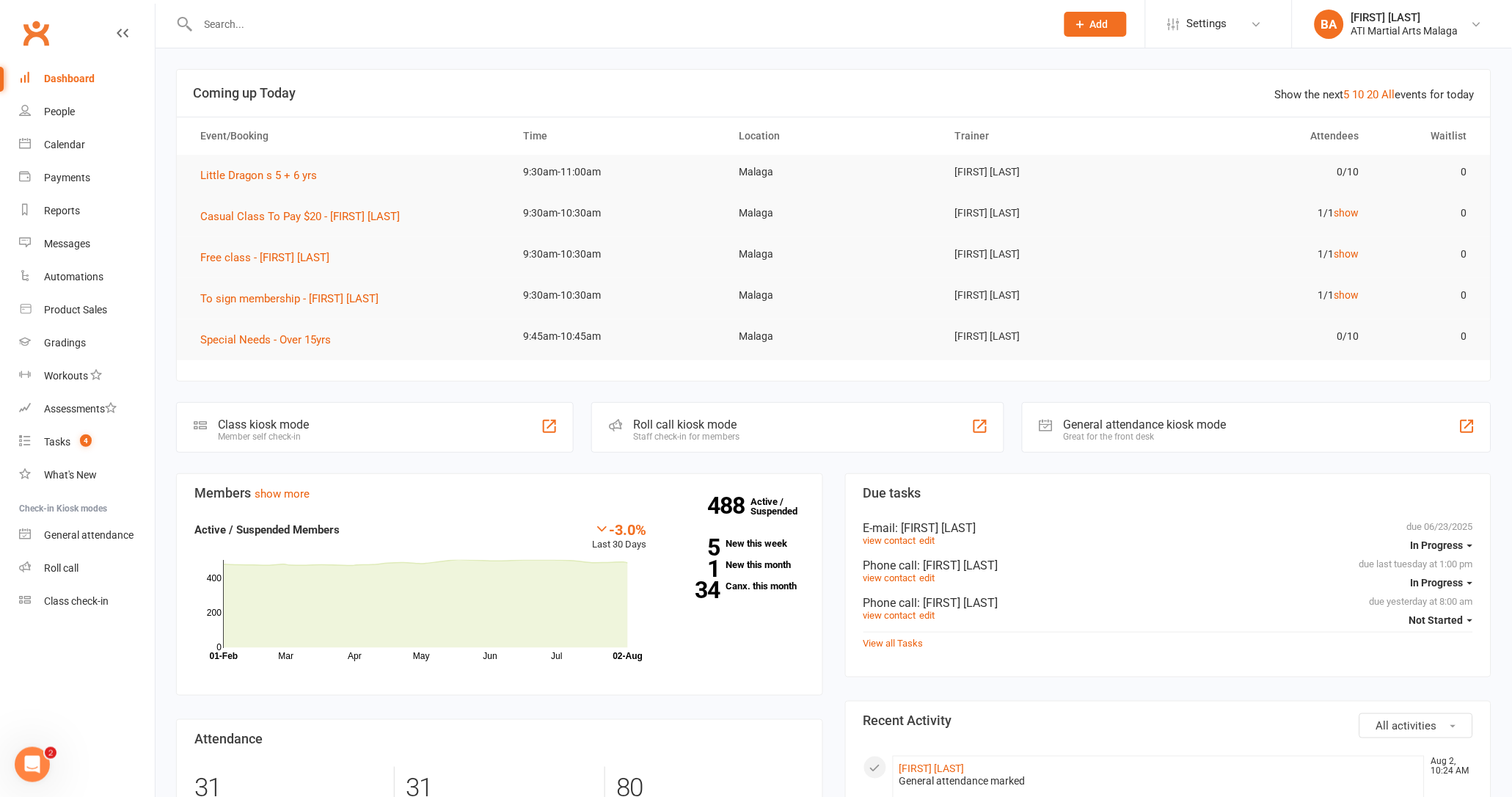 click at bounding box center [619, 24] 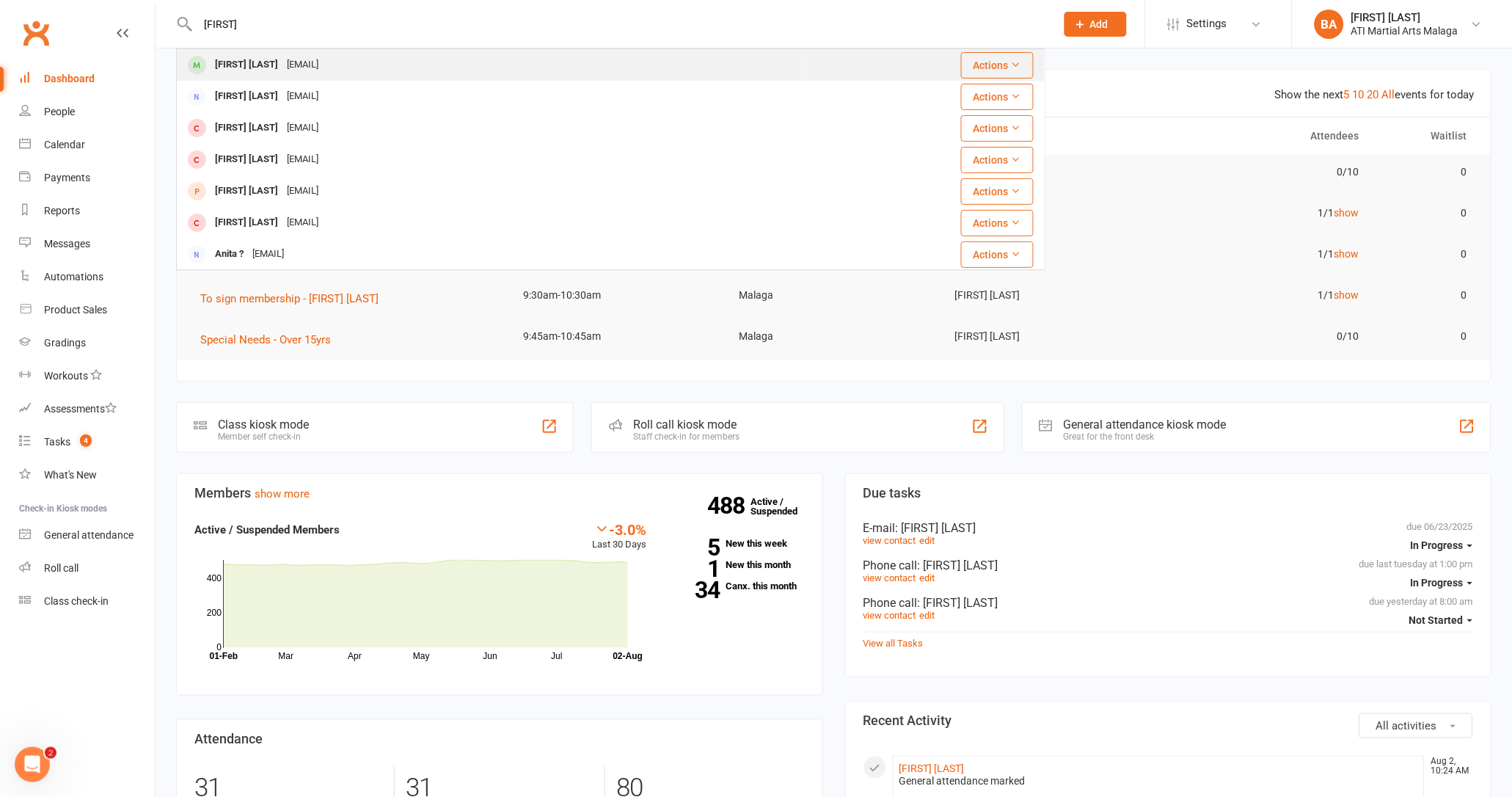 type on "[FIRST]" 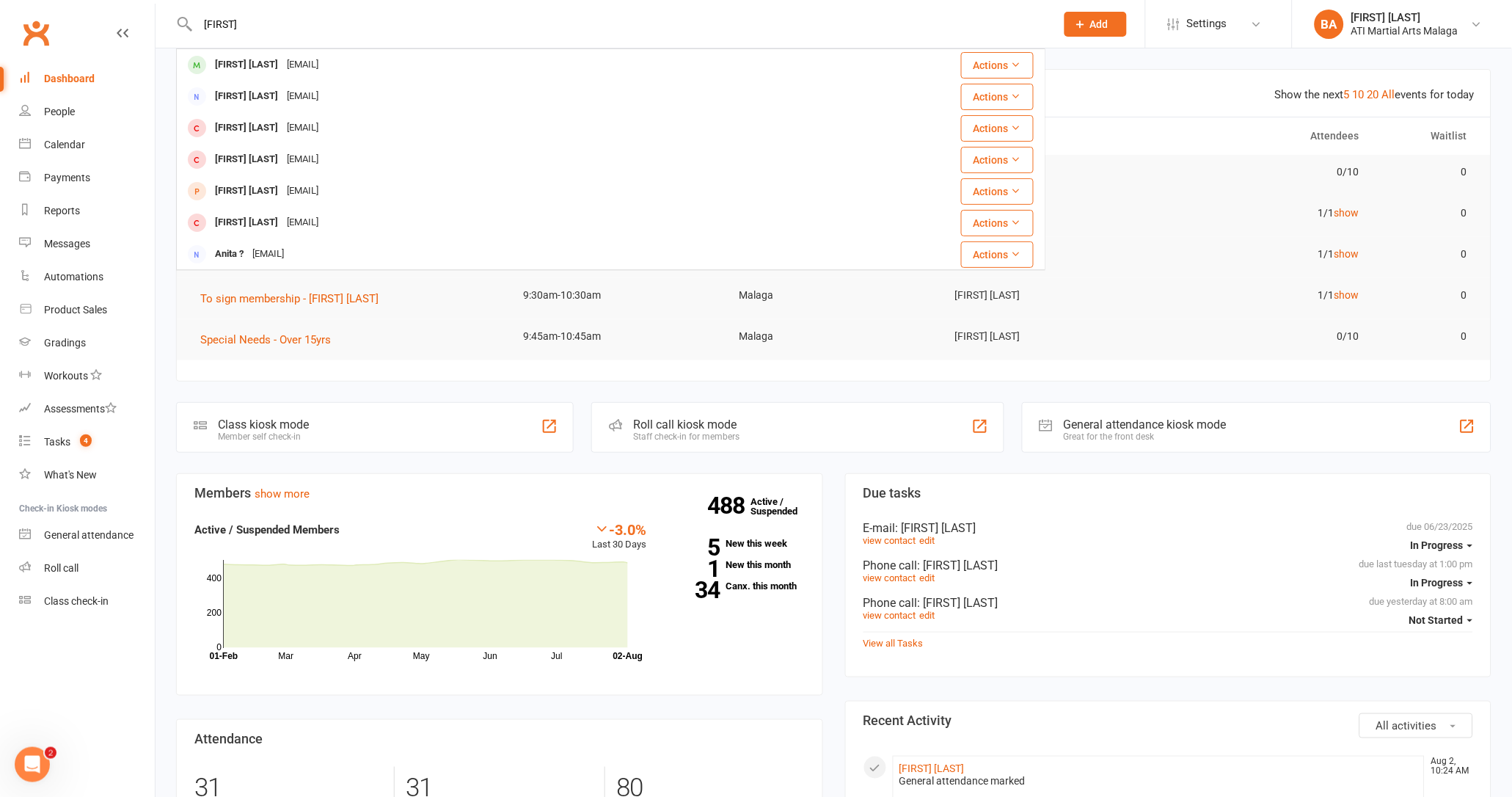 drag, startPoint x: 329, startPoint y: 61, endPoint x: 334, endPoint y: 54, distance: 8.602325 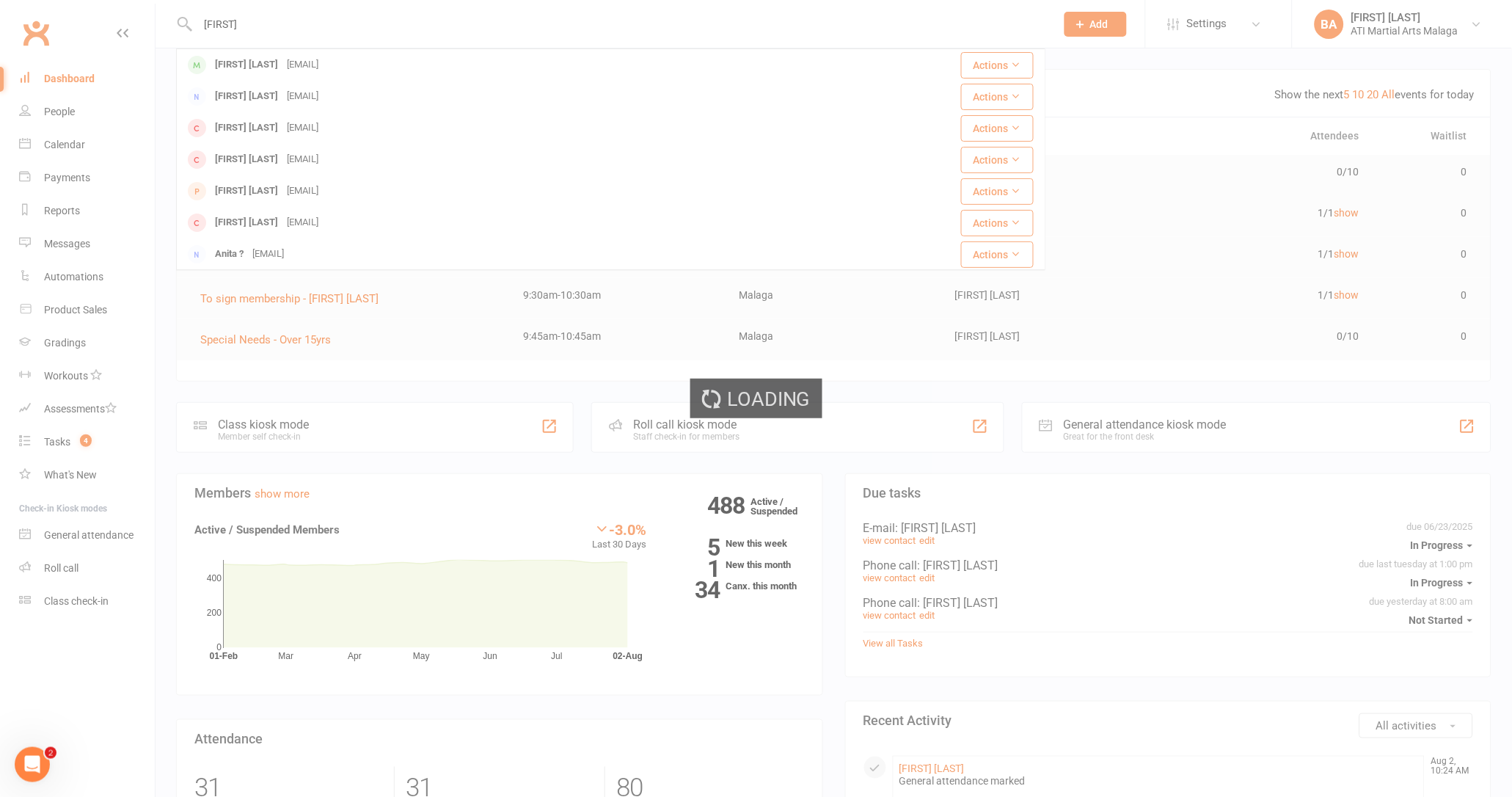 type 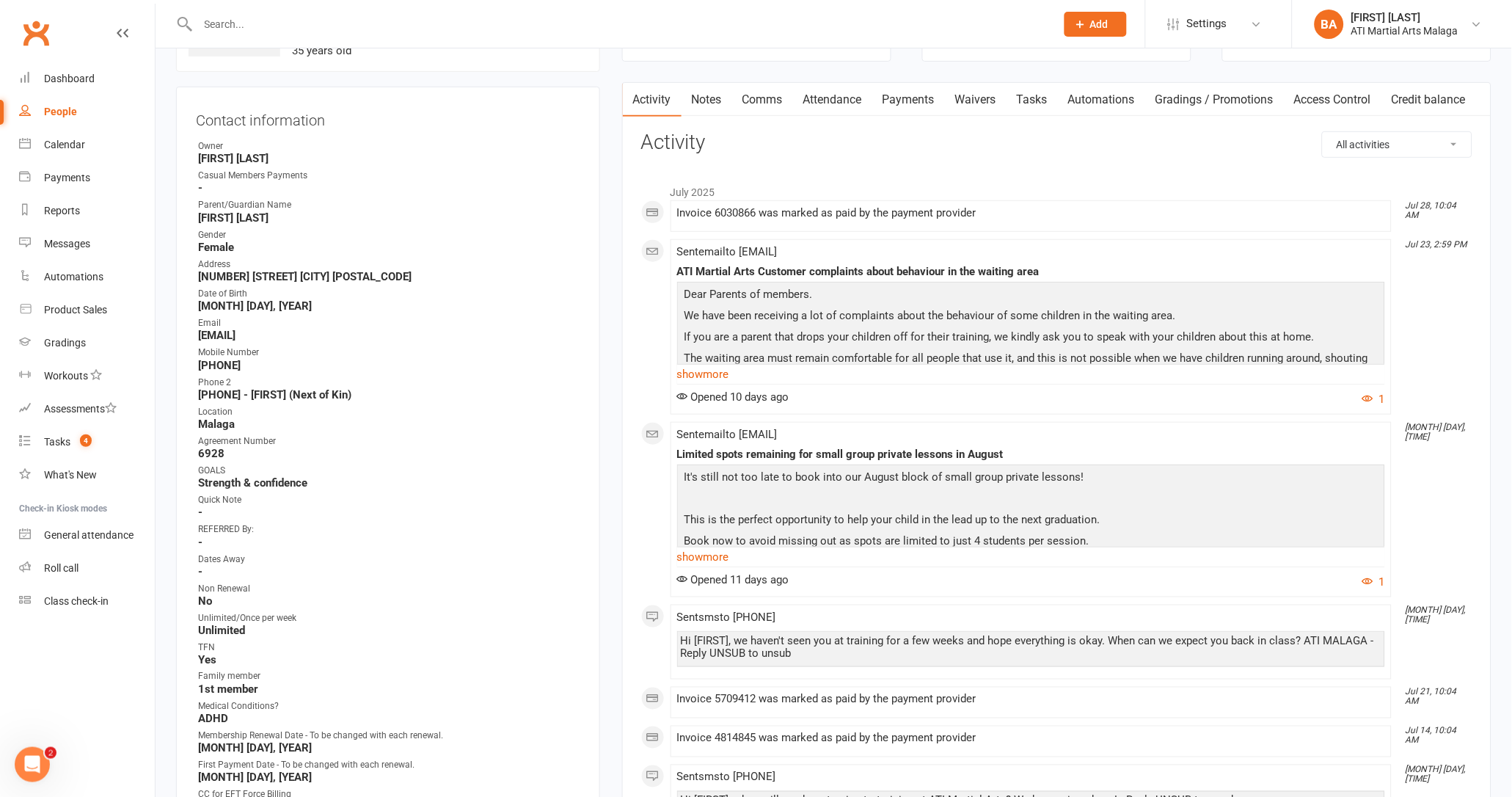 scroll, scrollTop: 0, scrollLeft: 0, axis: both 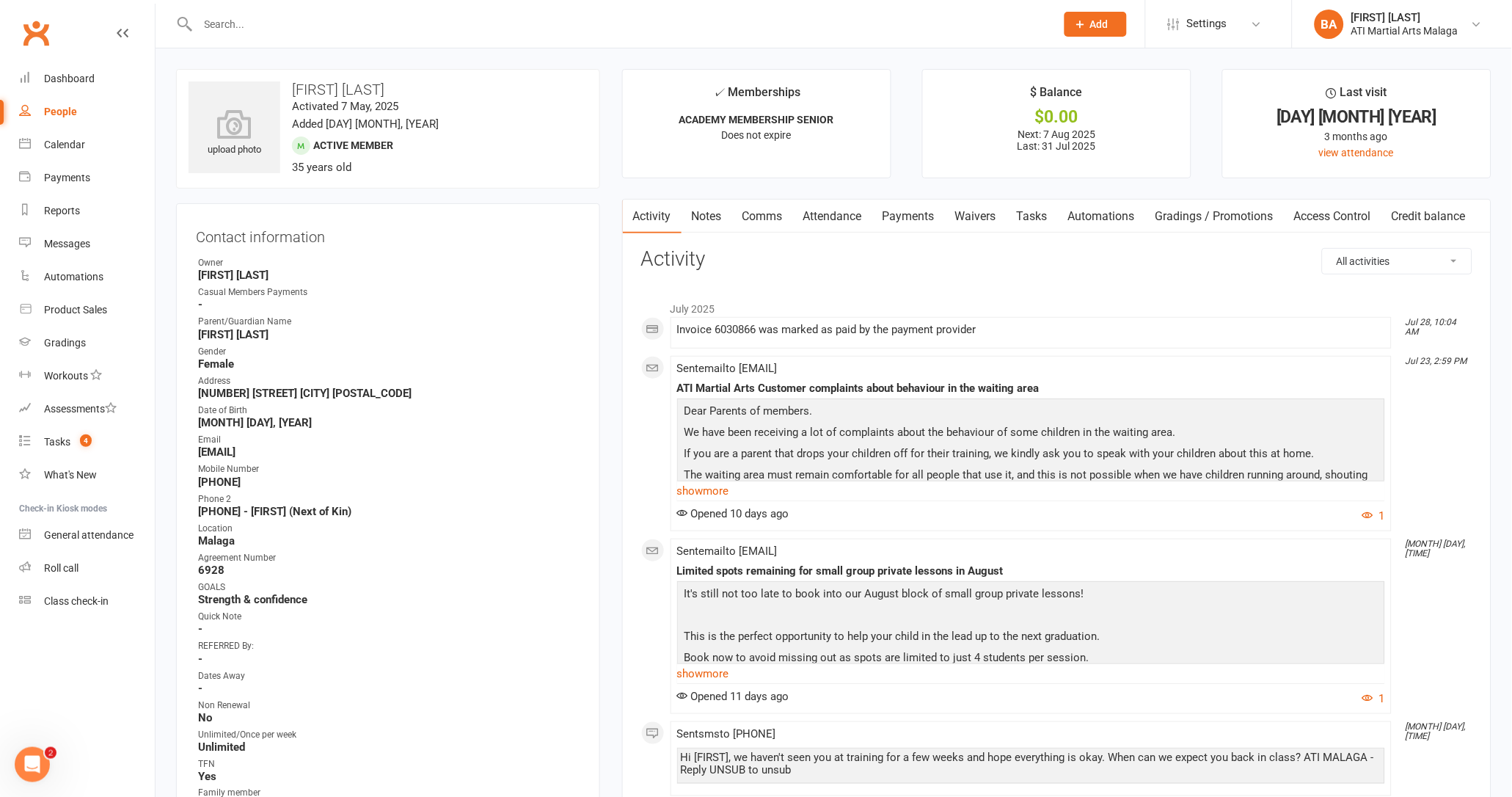 click on "Payments" at bounding box center (908, 216) 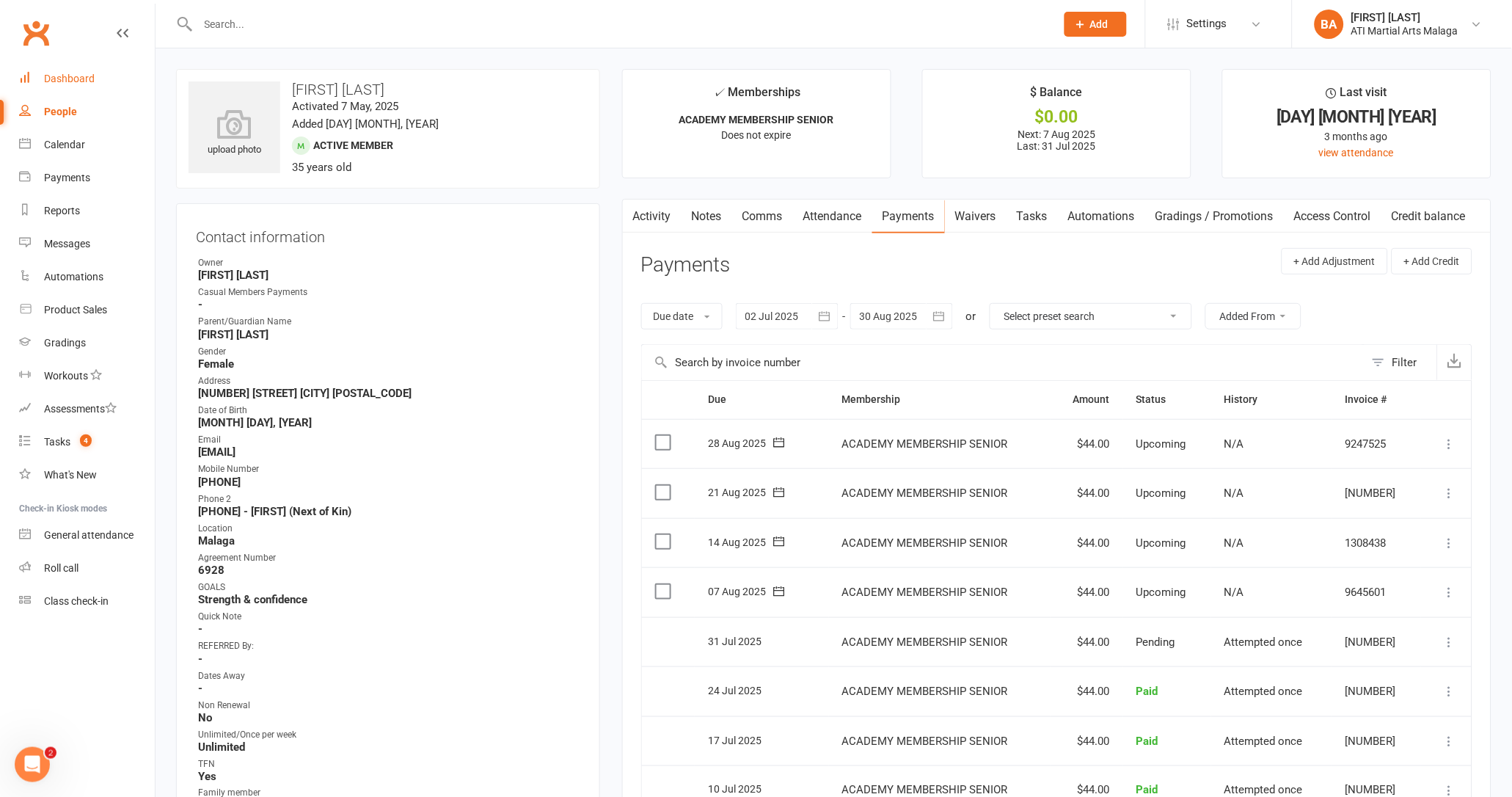 click on "Dashboard" at bounding box center (69, 79) 